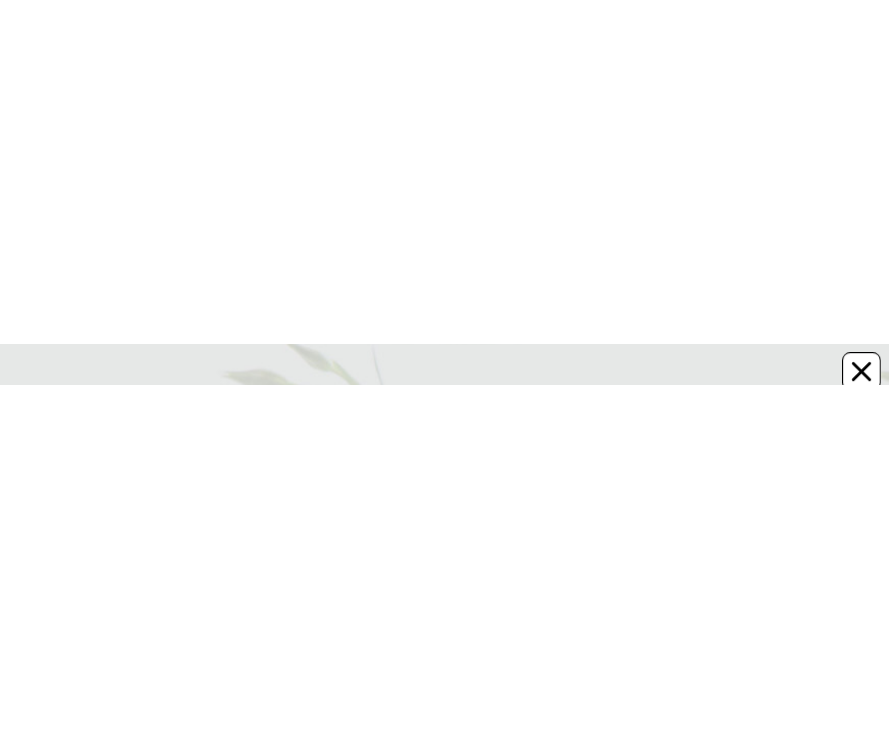 scroll, scrollTop: 0, scrollLeft: 0, axis: both 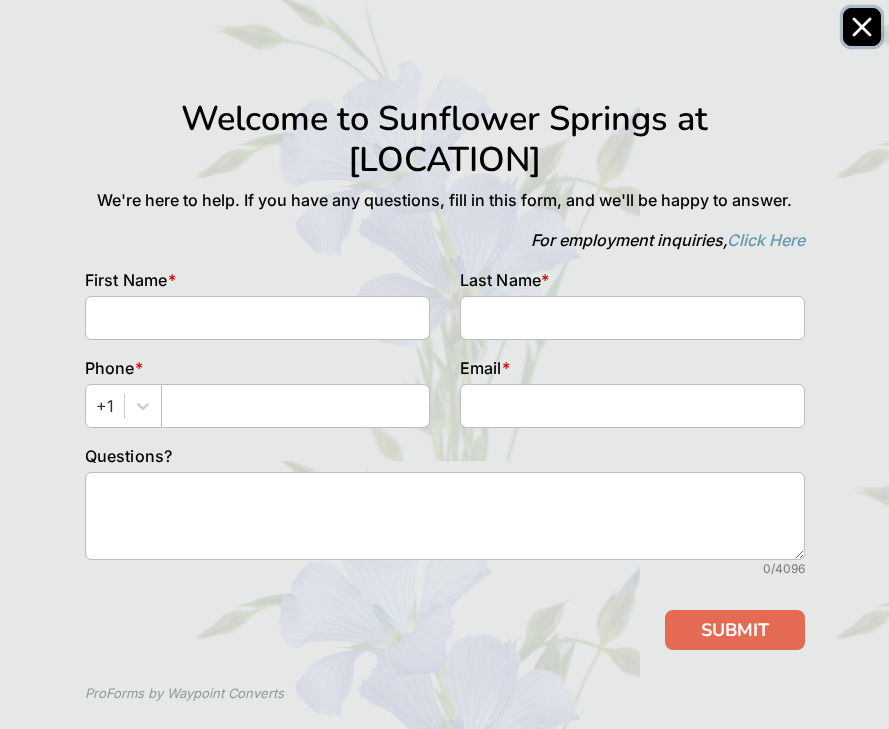 click 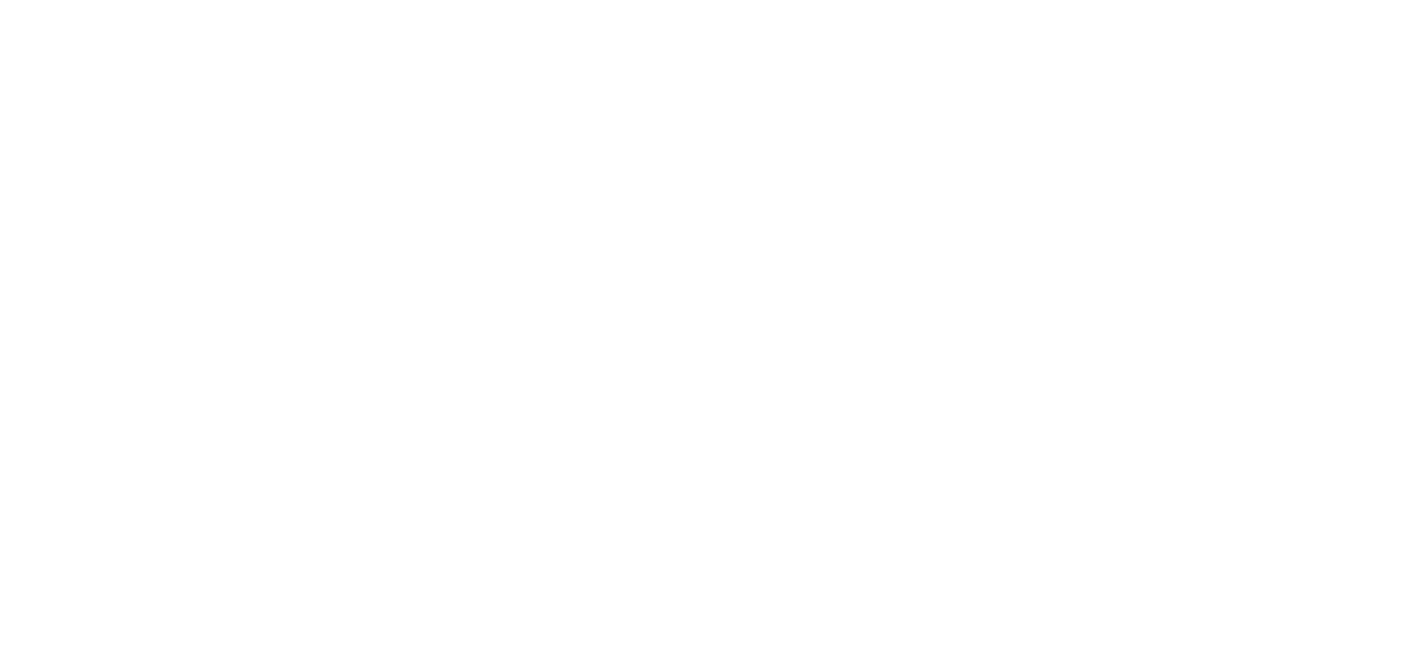 scroll, scrollTop: 0, scrollLeft: 0, axis: both 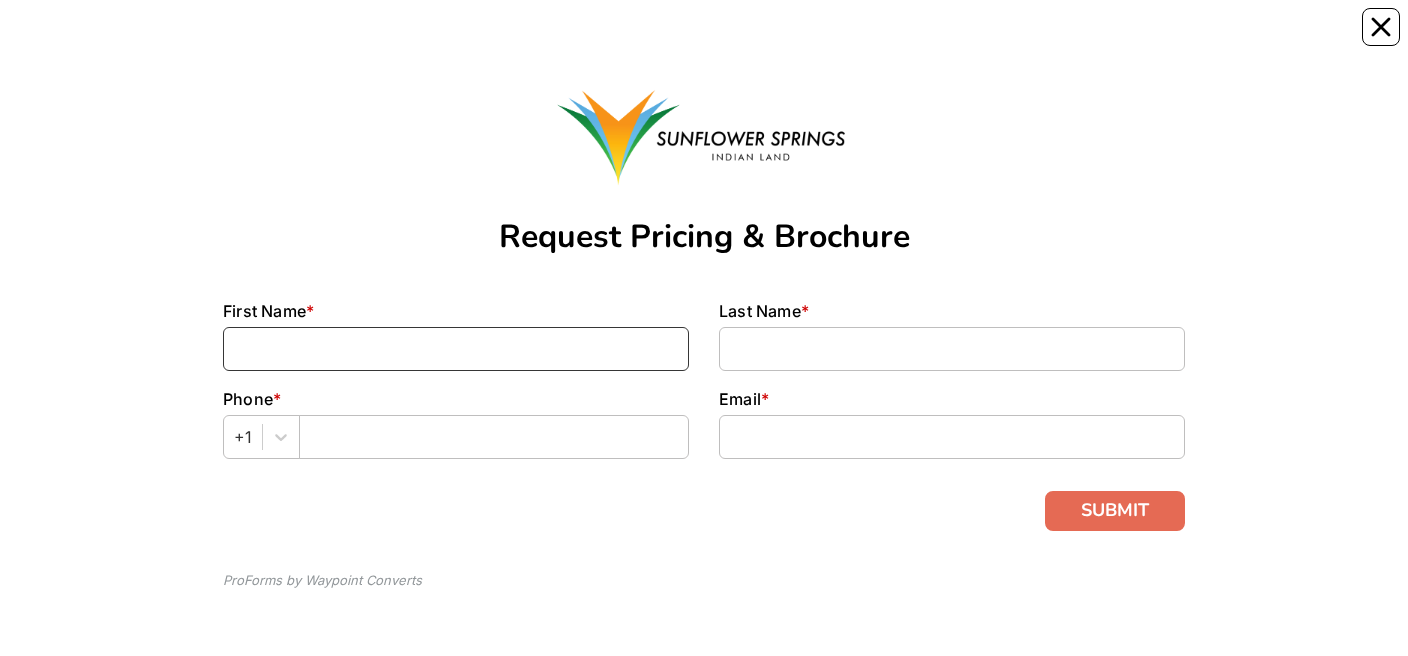 click at bounding box center [456, 349] 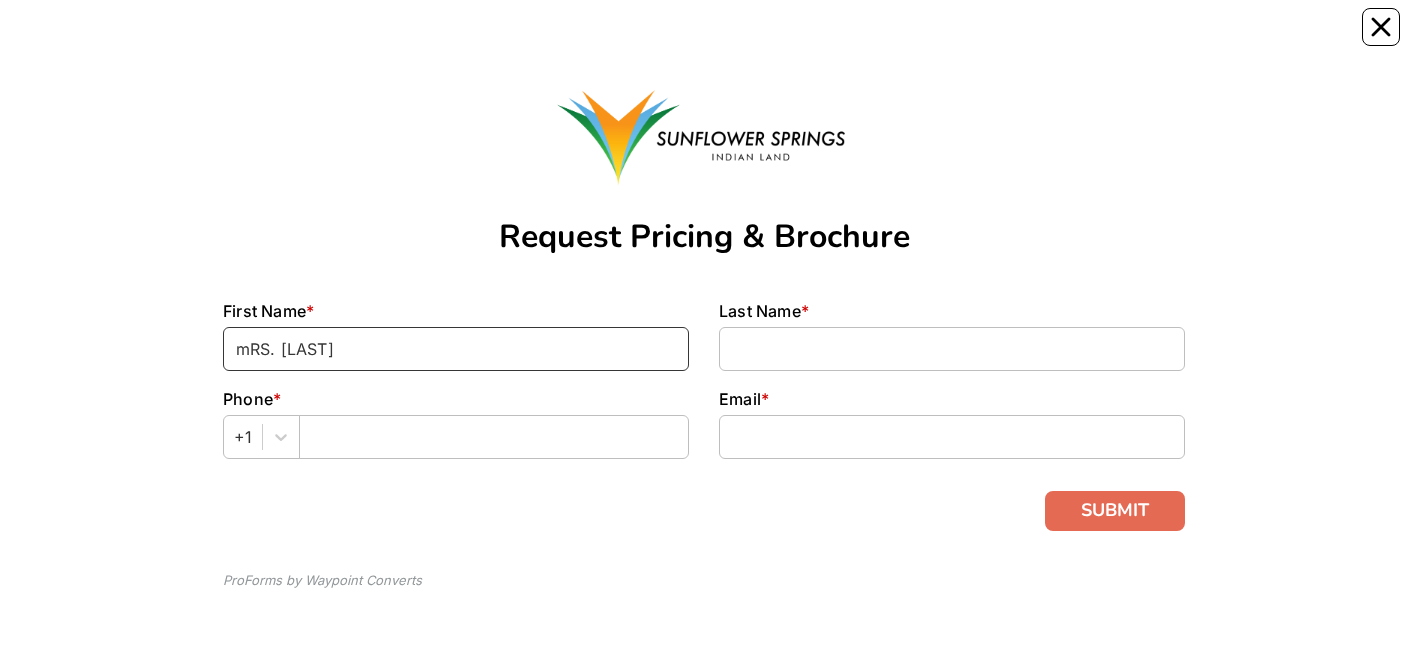type on "mRS. [LAST]" 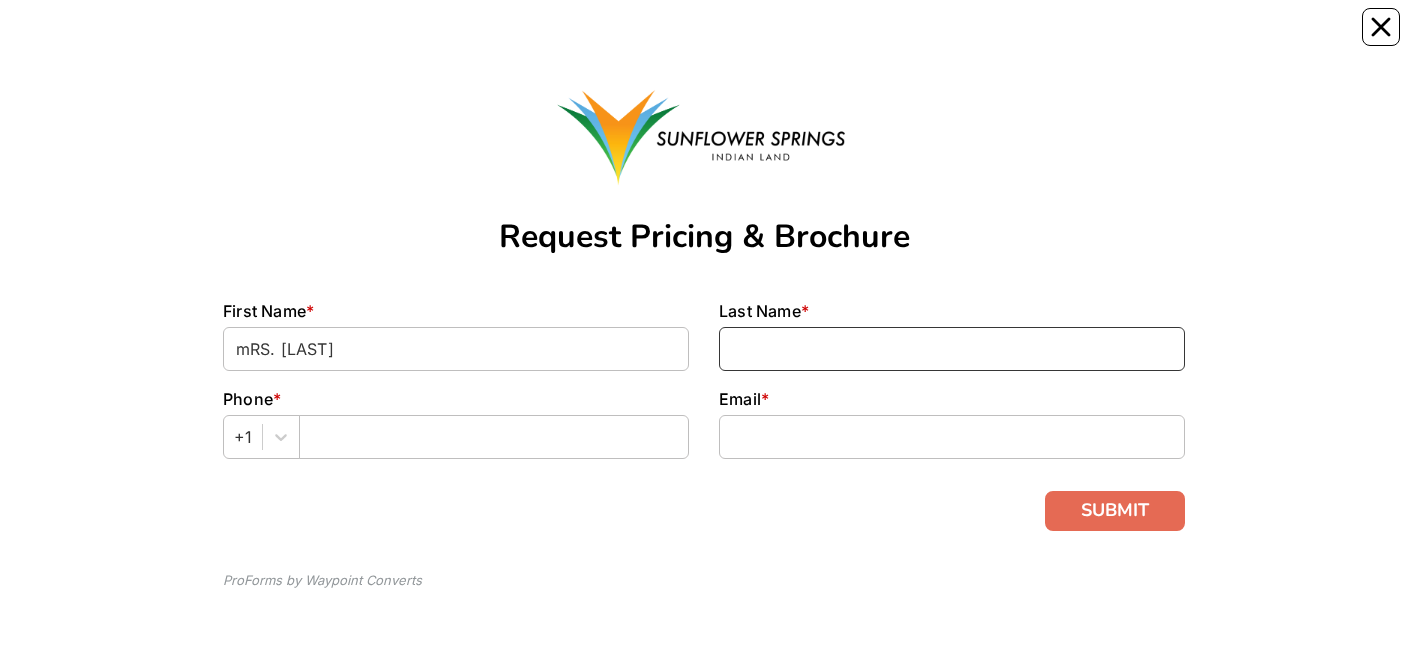 click at bounding box center (952, 349) 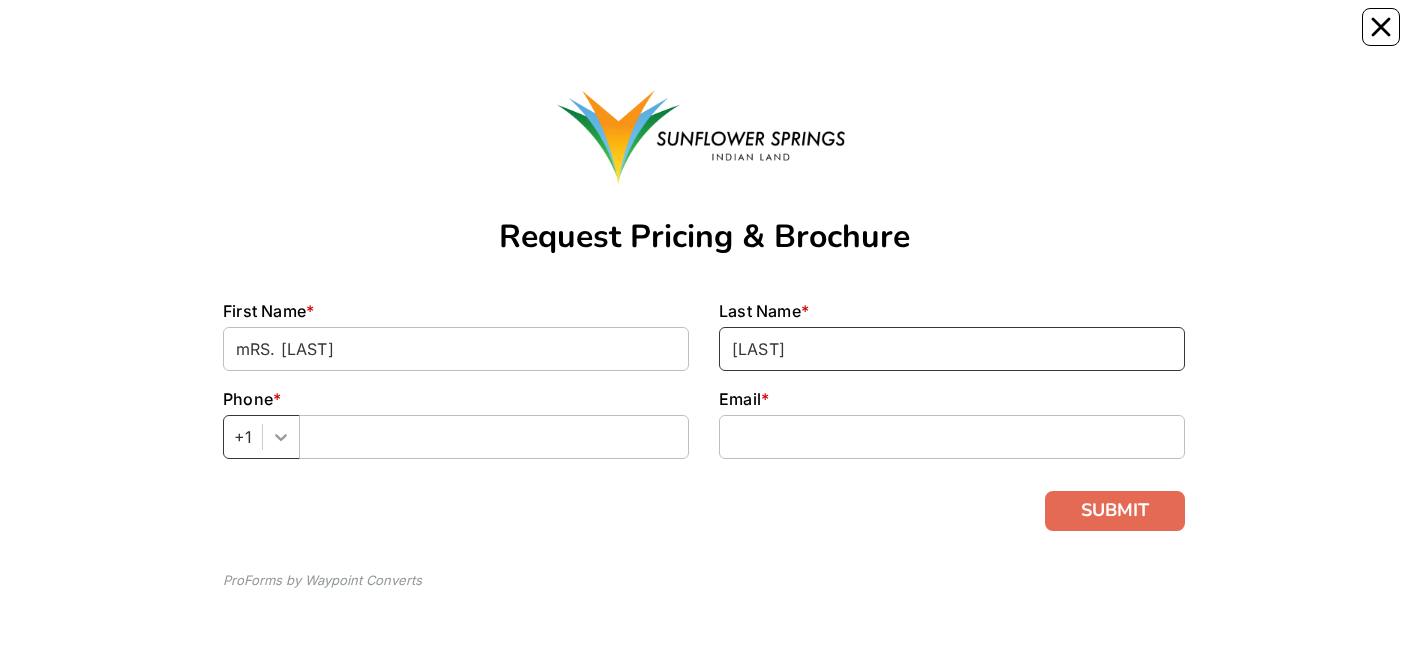 type on "[LAST]" 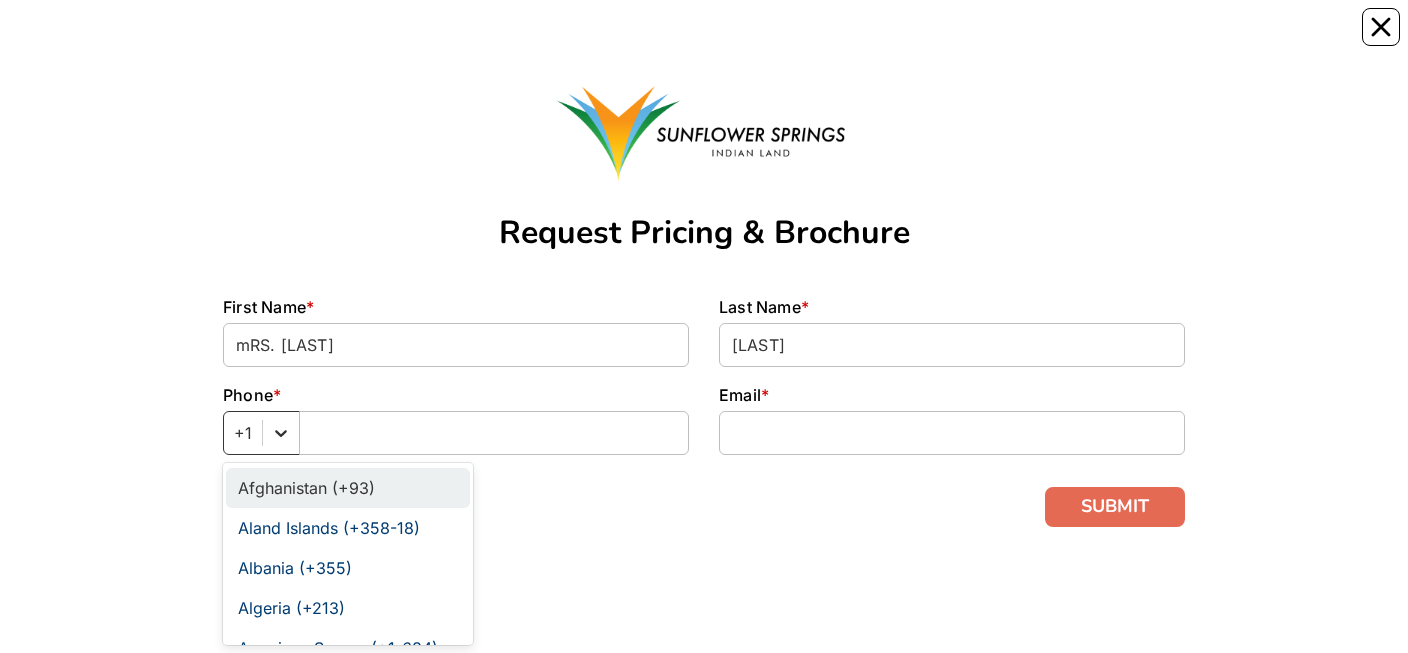 click at bounding box center (281, 433) 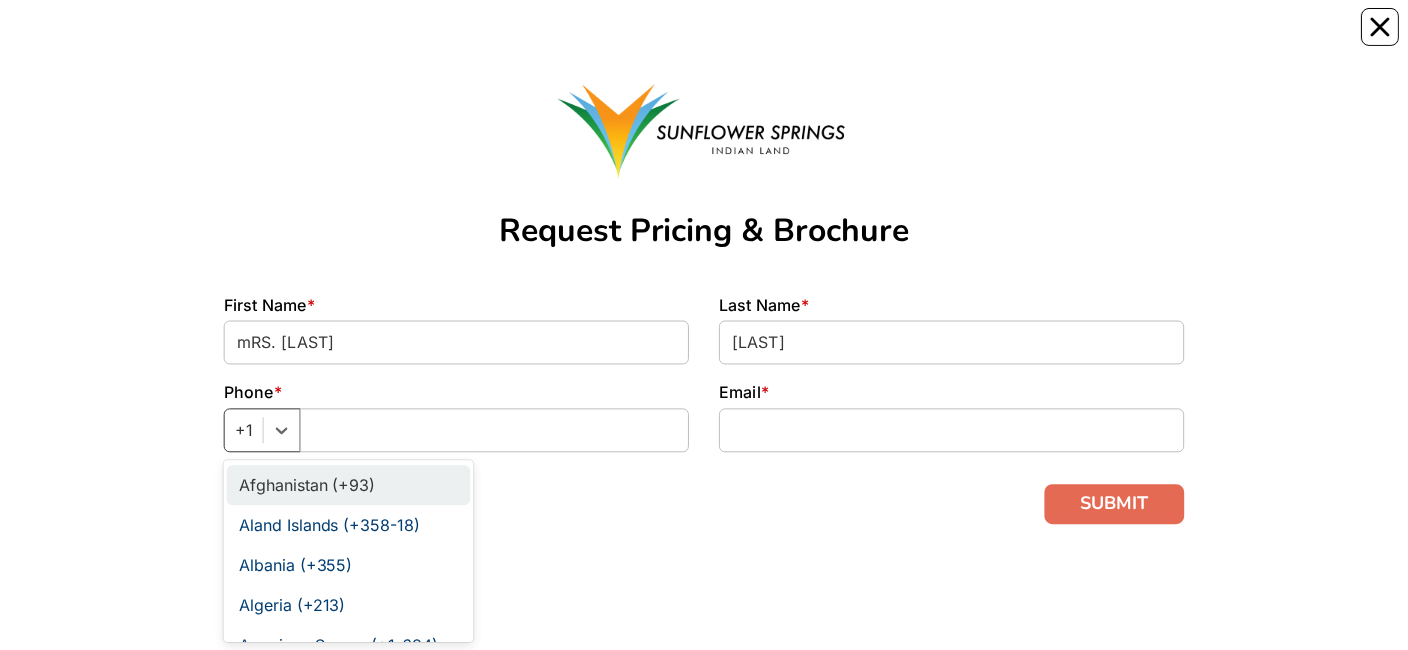 scroll, scrollTop: 7, scrollLeft: 0, axis: vertical 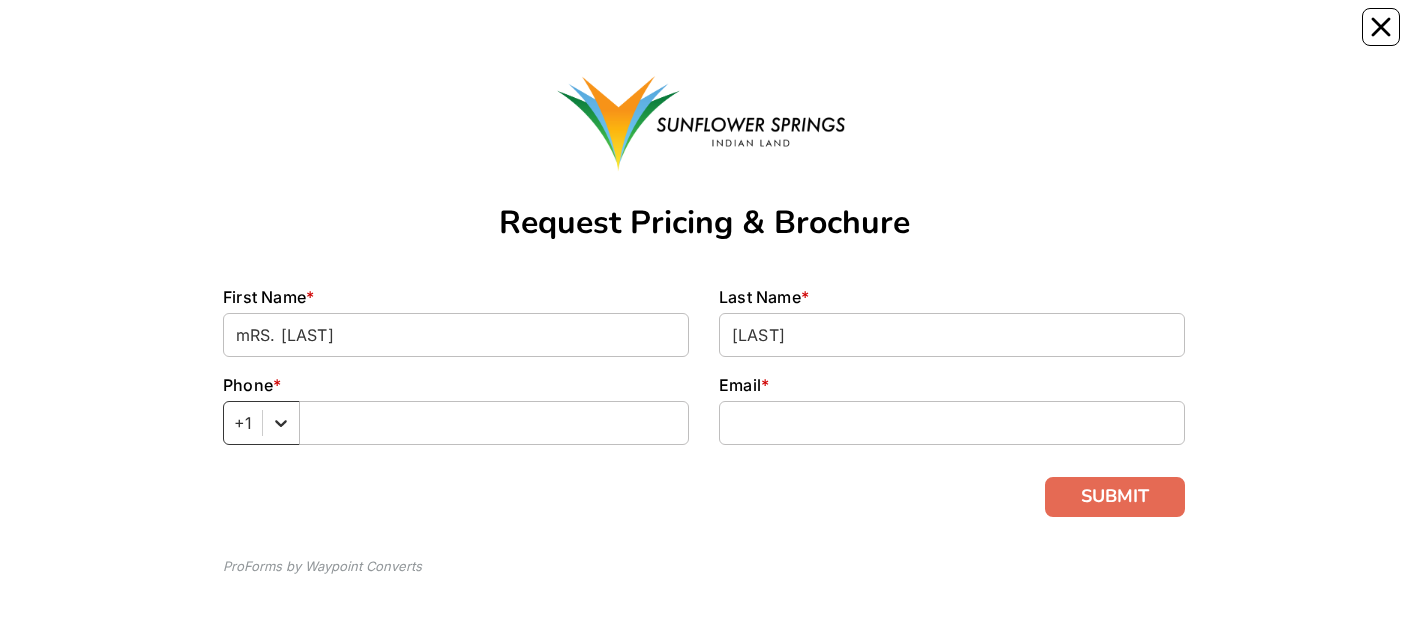 click 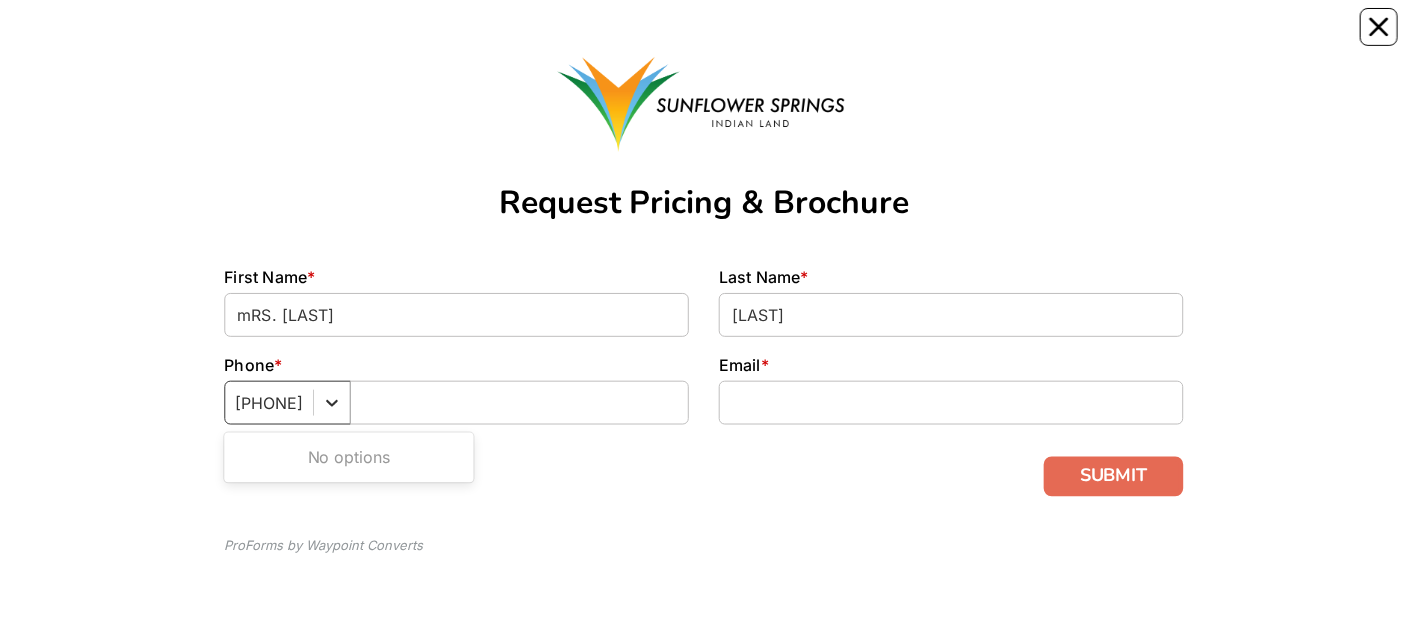 scroll, scrollTop: 35, scrollLeft: 0, axis: vertical 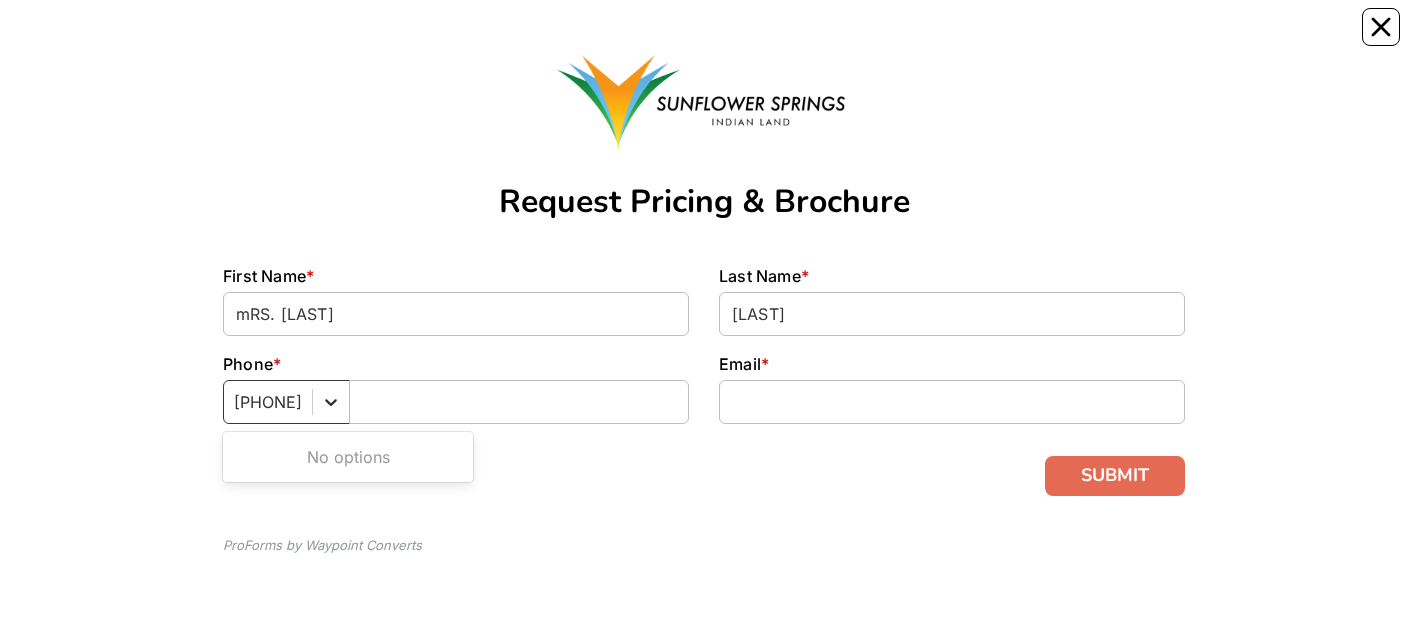 type on "[PHONE]" 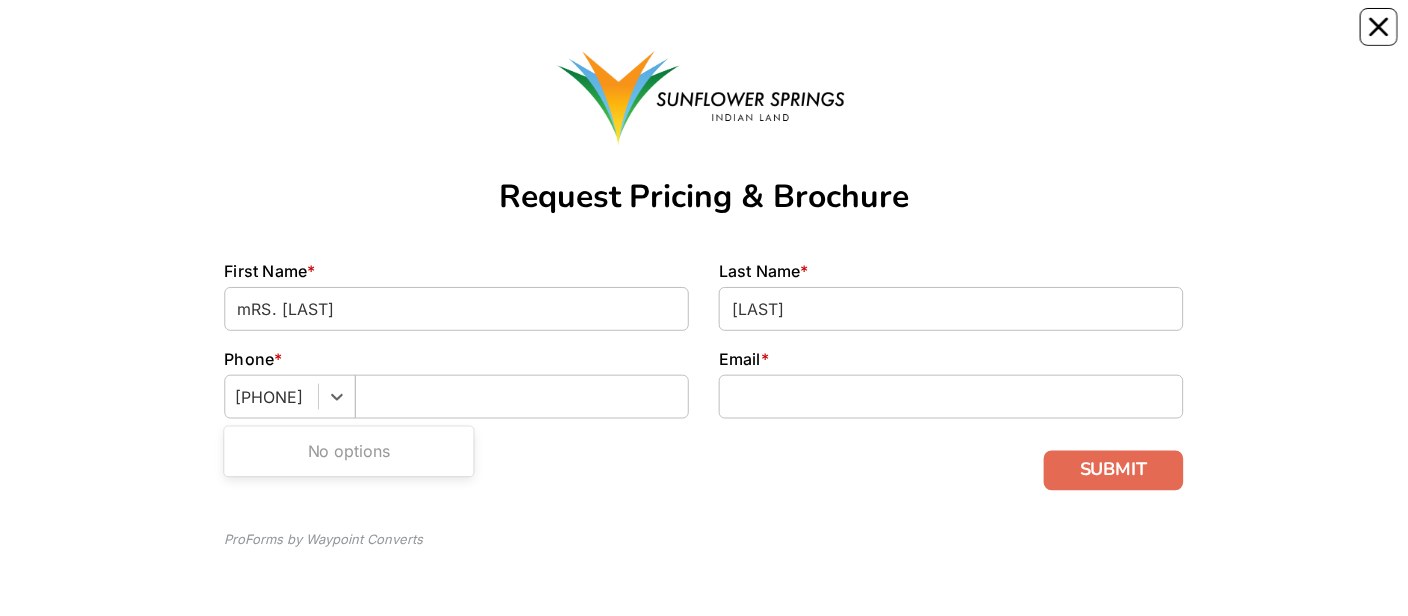 scroll, scrollTop: 40, scrollLeft: 0, axis: vertical 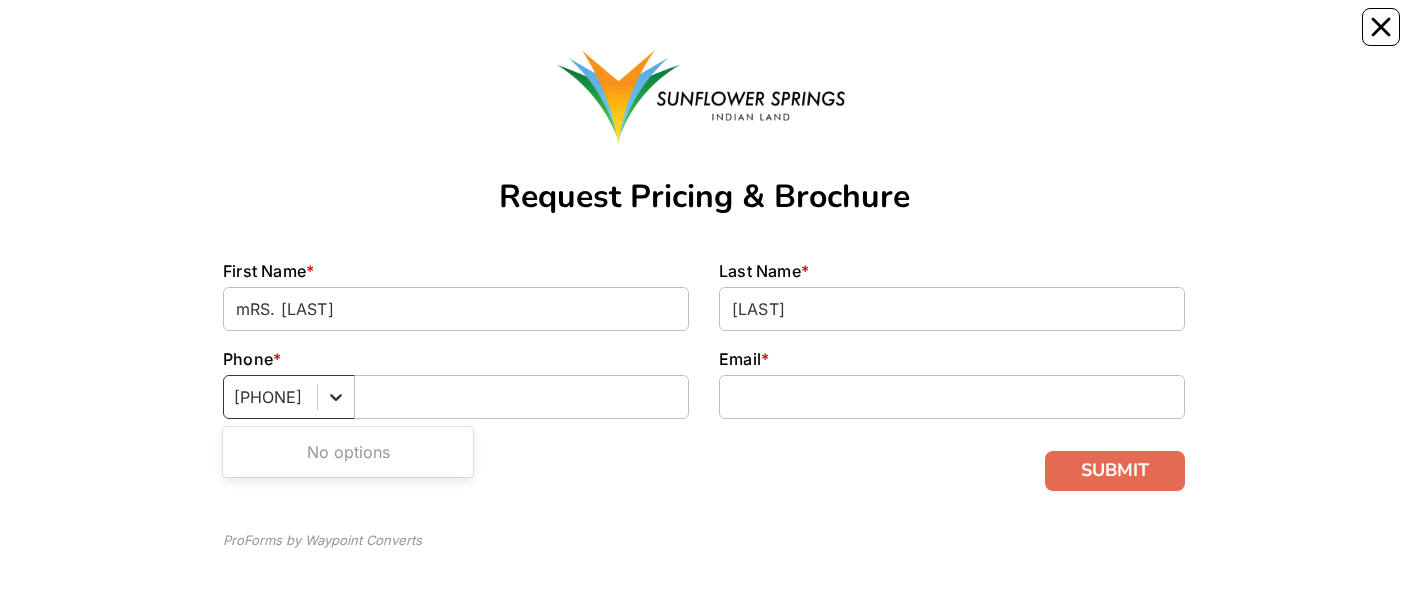 type 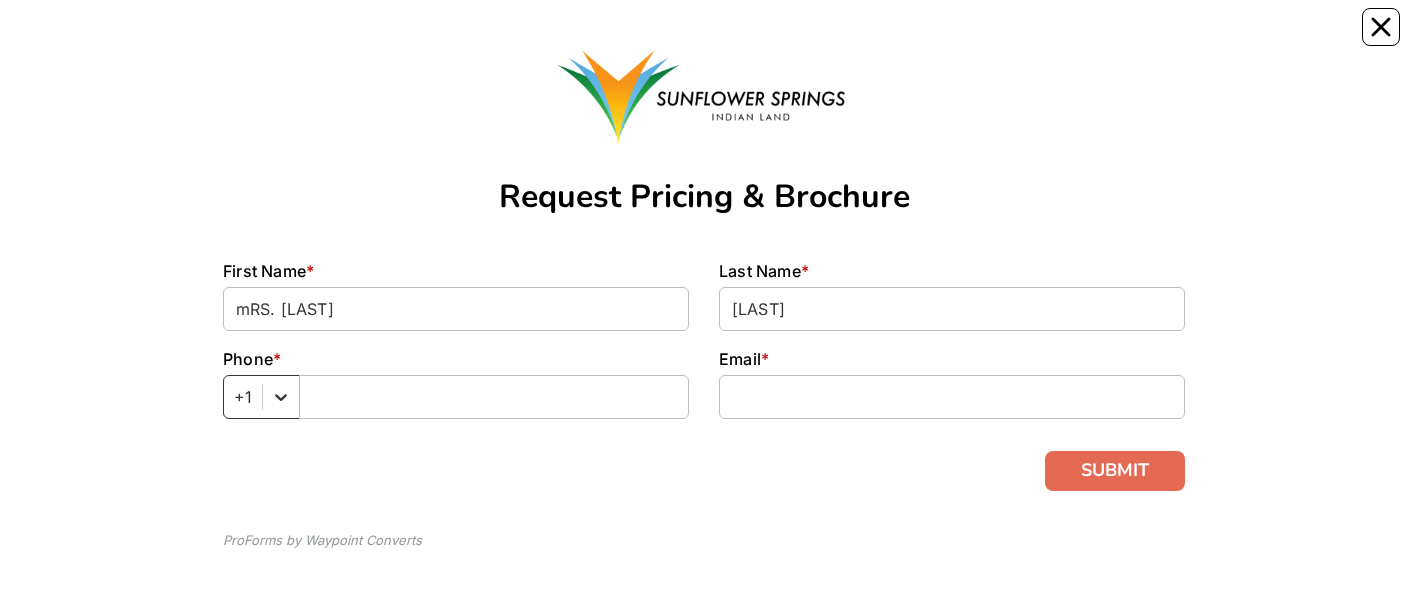 click on "Select is focused ,type to refine list, press Down to open the menu,  +1" at bounding box center (456, 397) 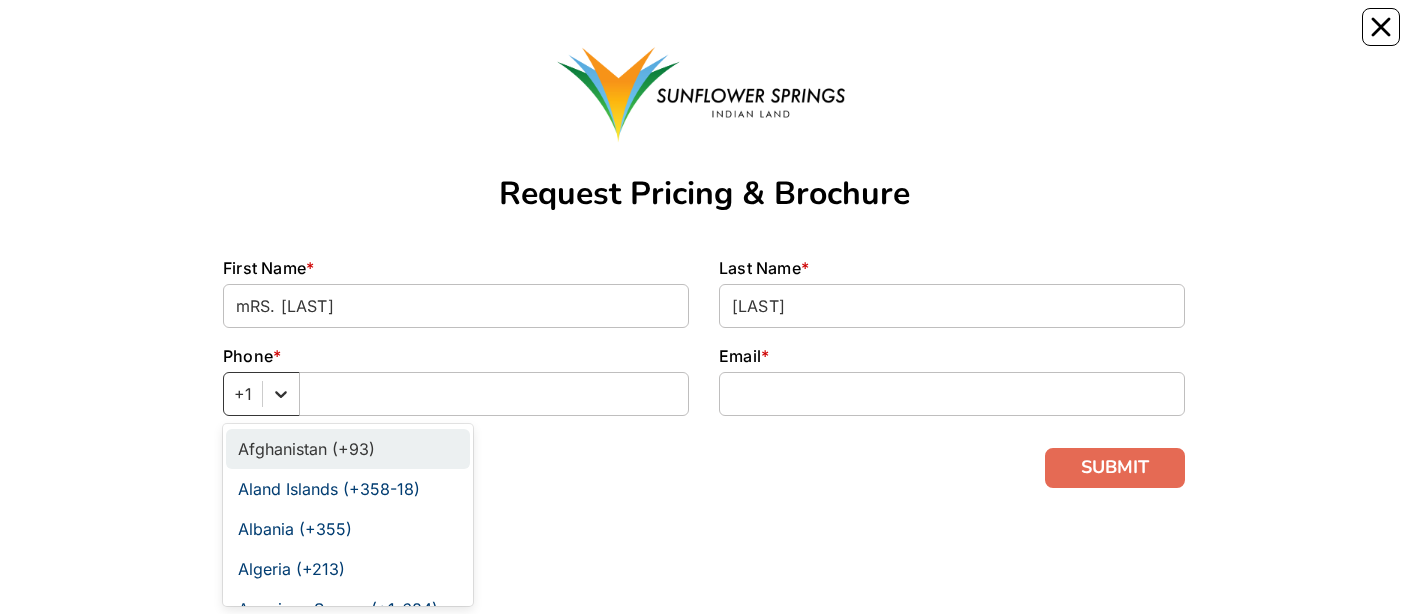click 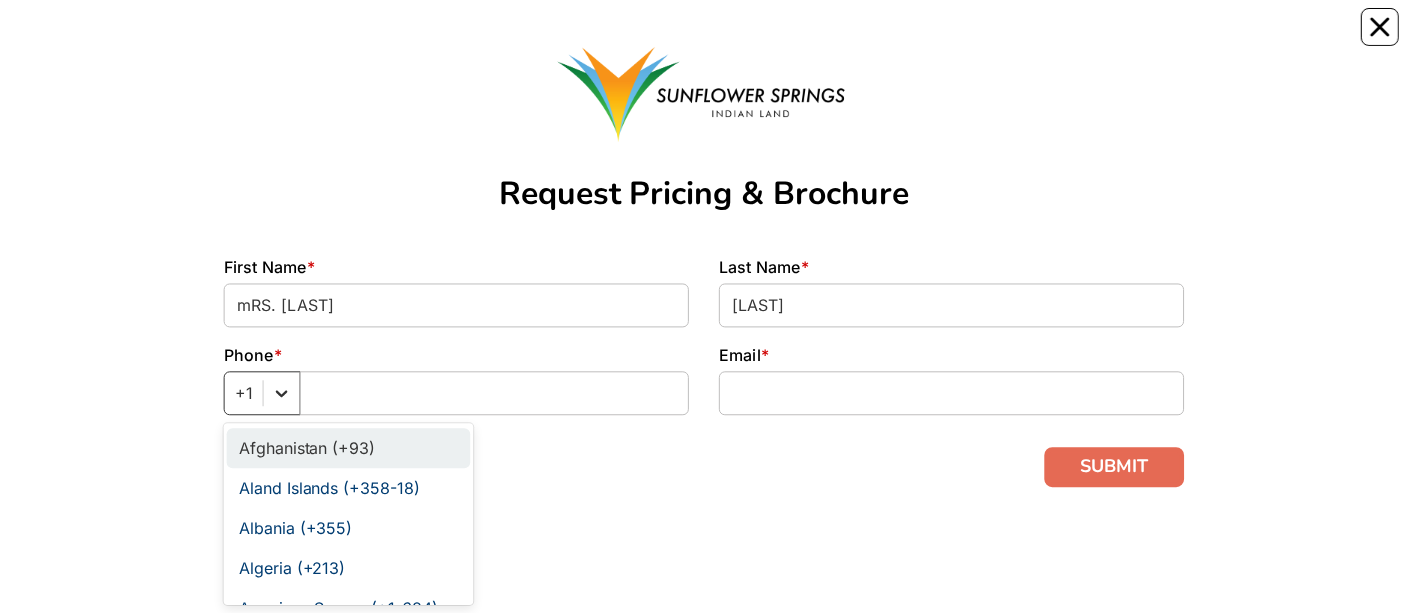 scroll, scrollTop: 44, scrollLeft: 0, axis: vertical 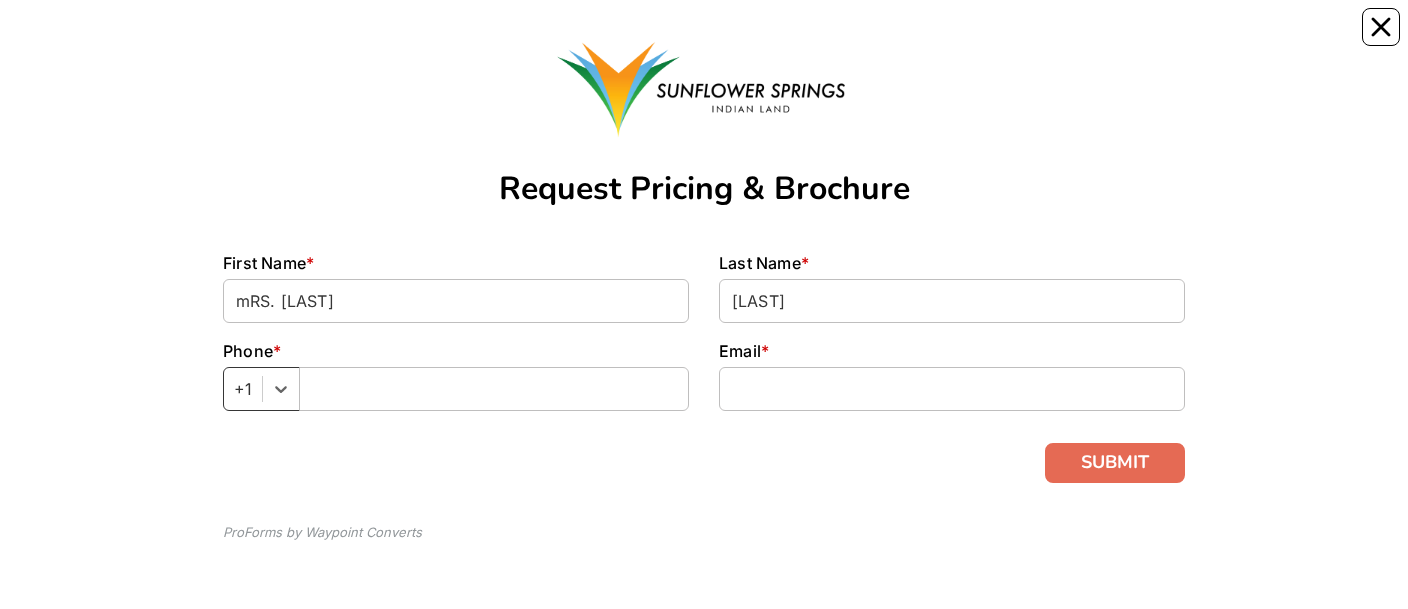 click on "+1" at bounding box center [243, 389] 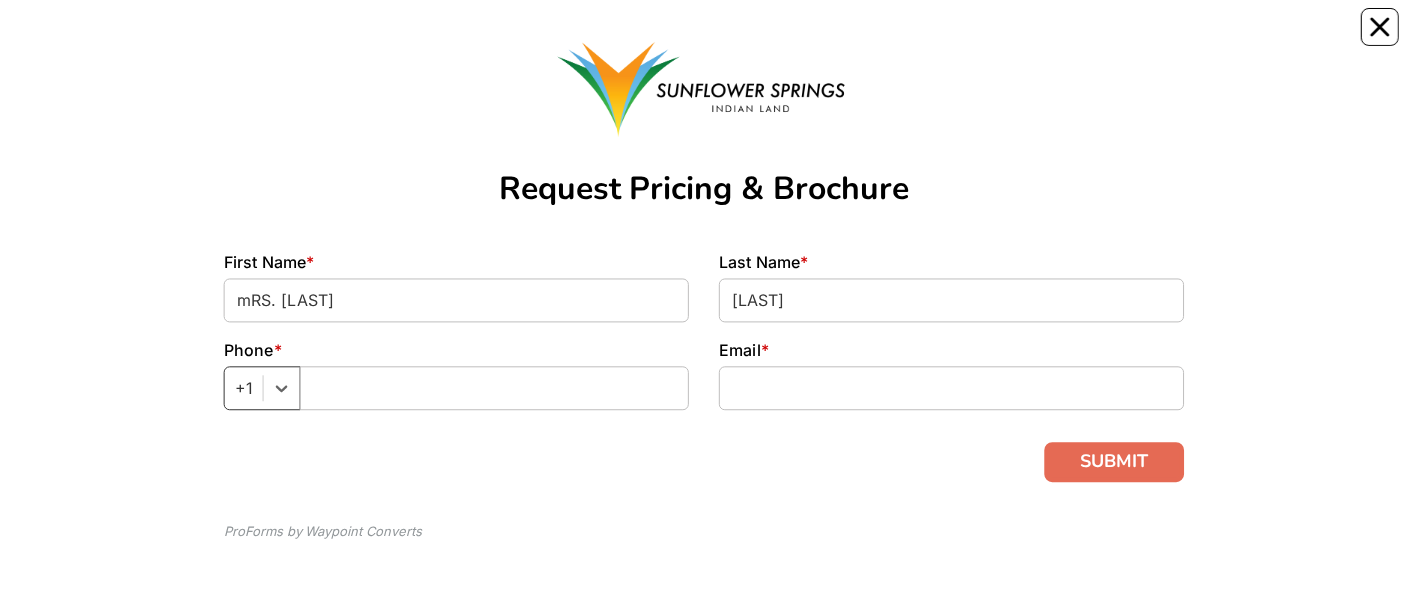 scroll, scrollTop: 49, scrollLeft: 0, axis: vertical 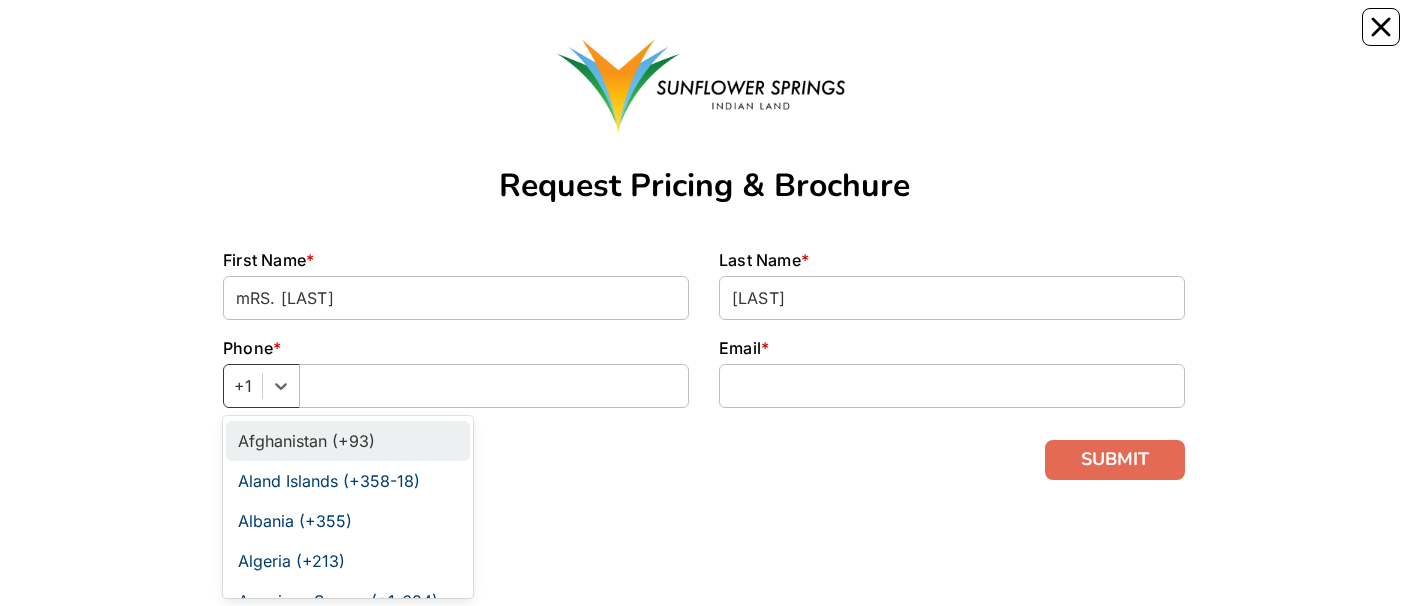click at bounding box center [243, 386] 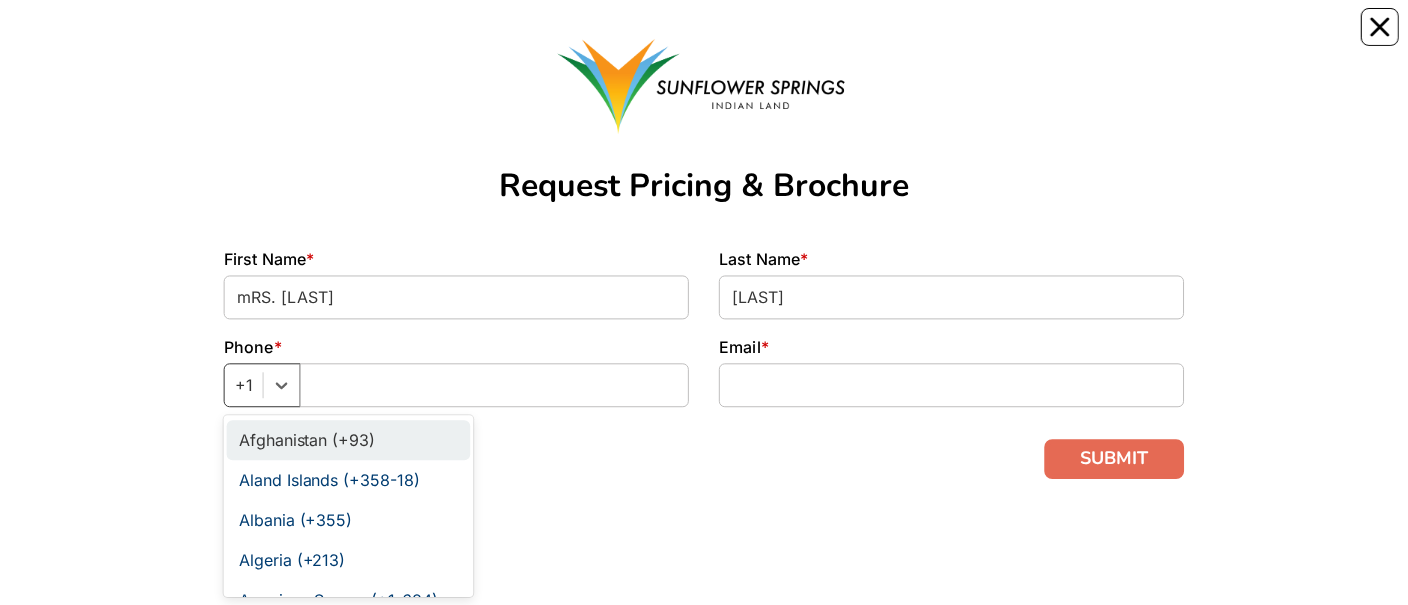 scroll, scrollTop: 52, scrollLeft: 0, axis: vertical 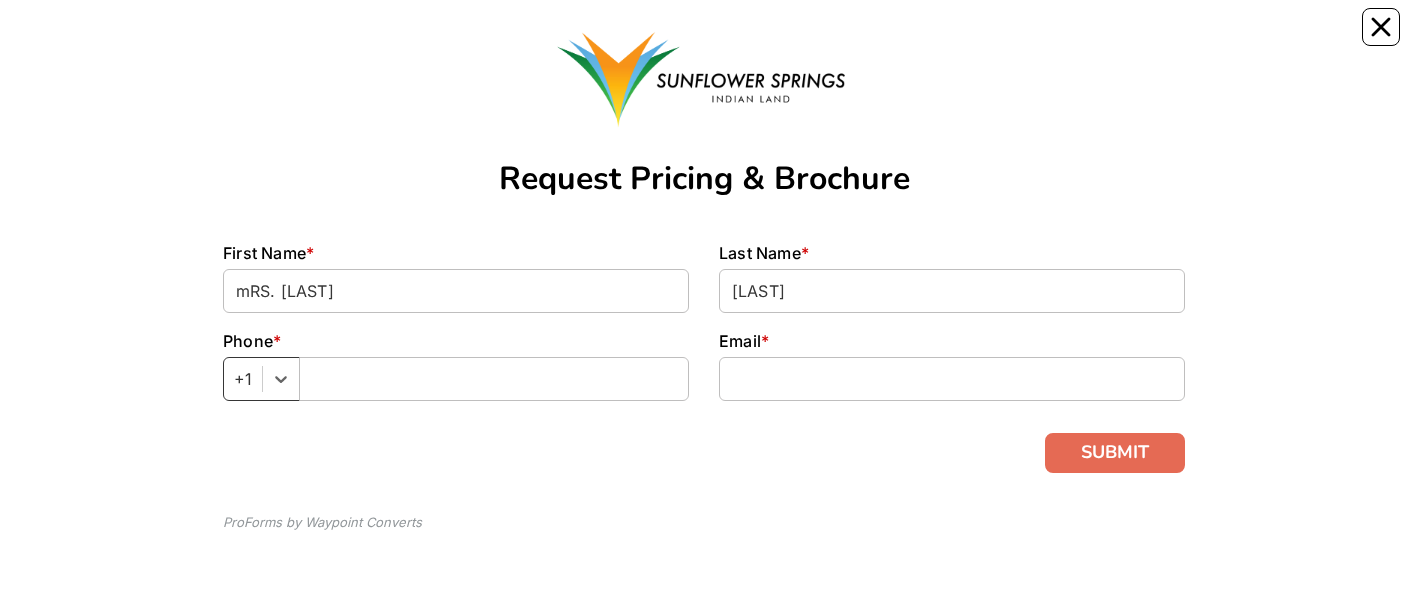 click on "+1" at bounding box center [243, 379] 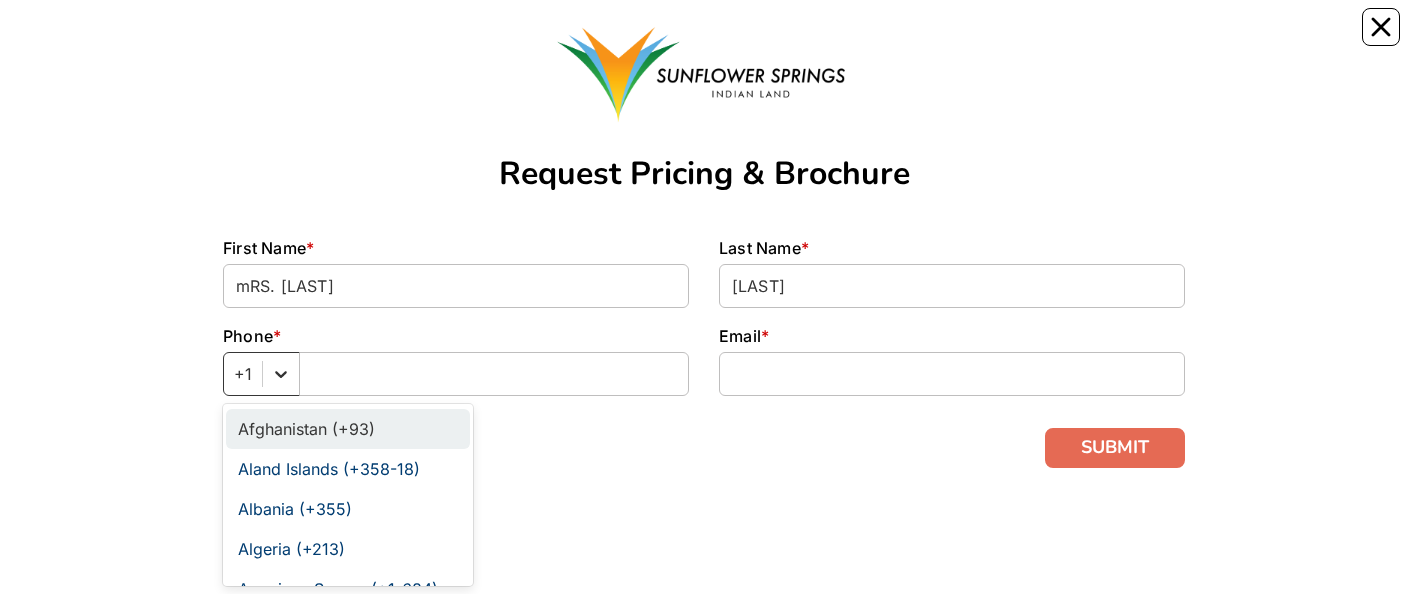 click 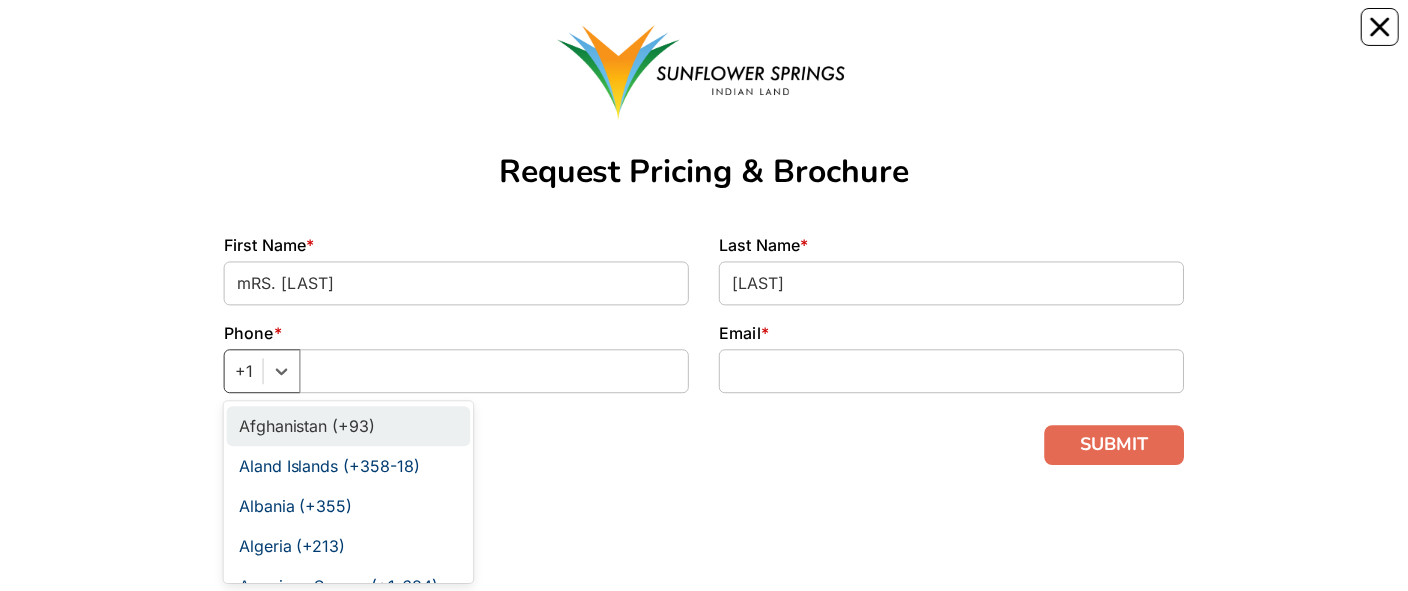 scroll, scrollTop: 66, scrollLeft: 0, axis: vertical 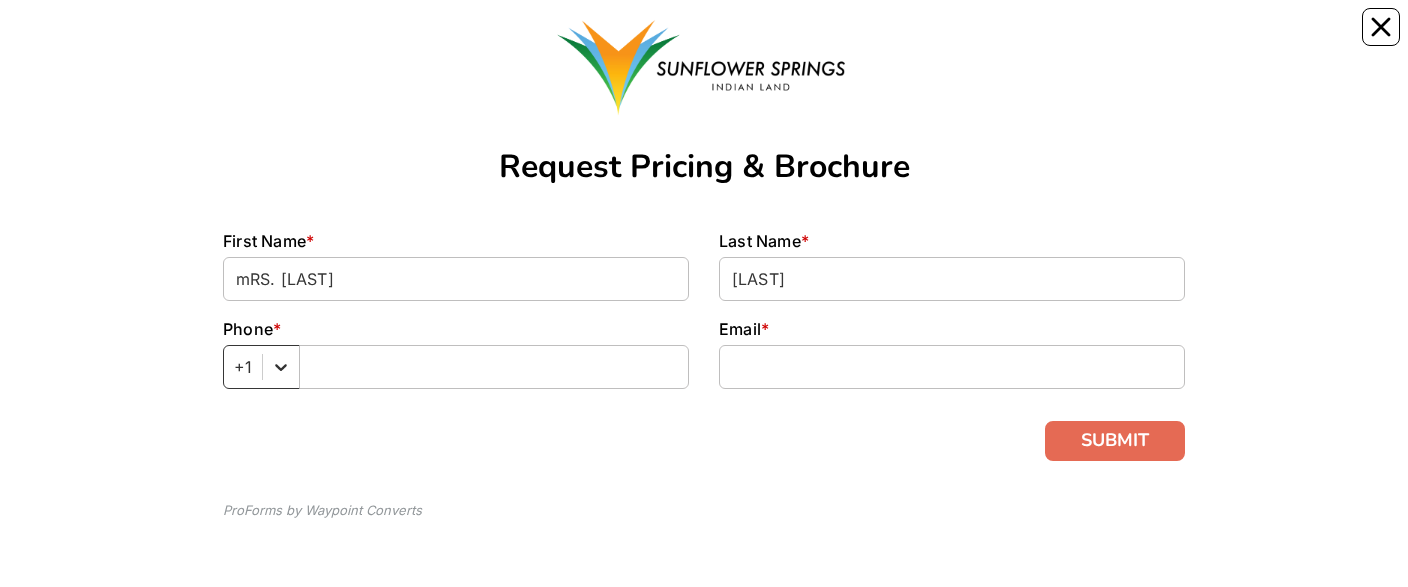 click at bounding box center [281, 367] 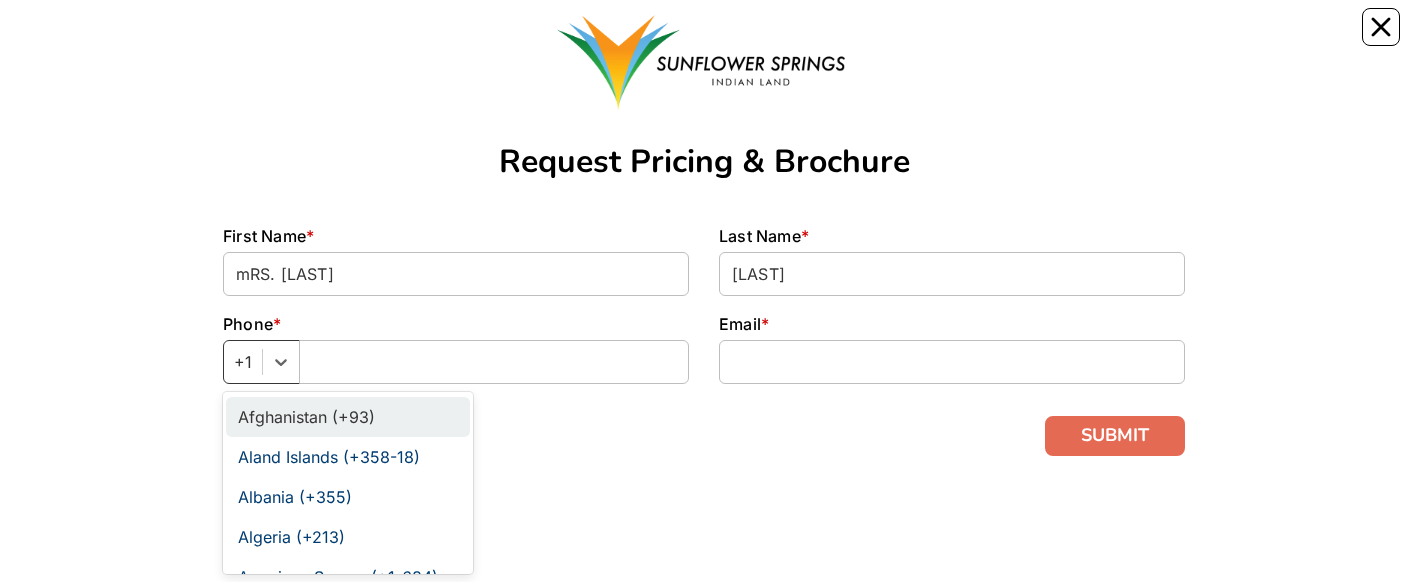 click on "+1" at bounding box center [243, 362] 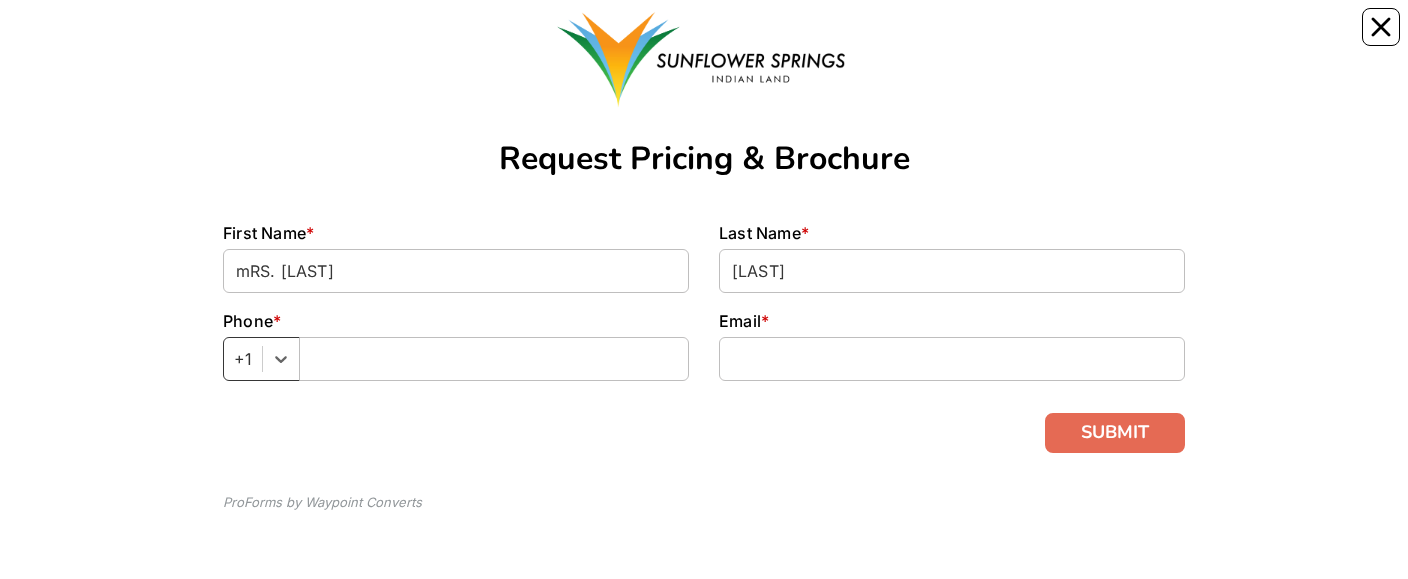 click on "+1" at bounding box center (243, 359) 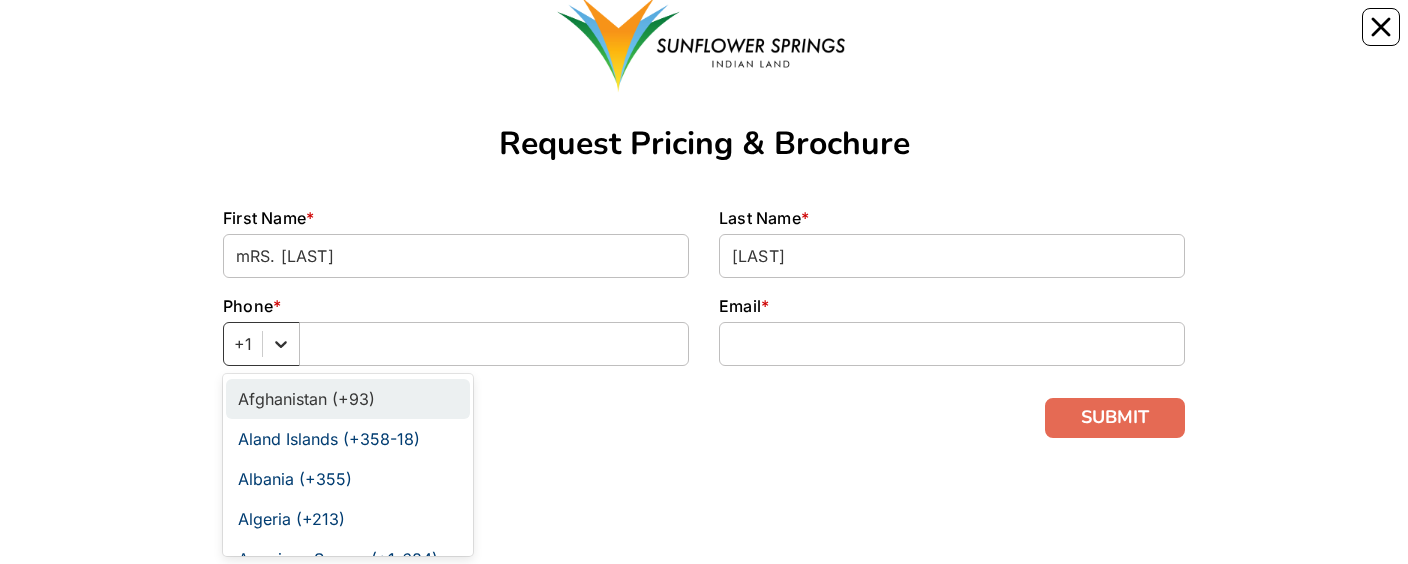 click at bounding box center [281, 344] 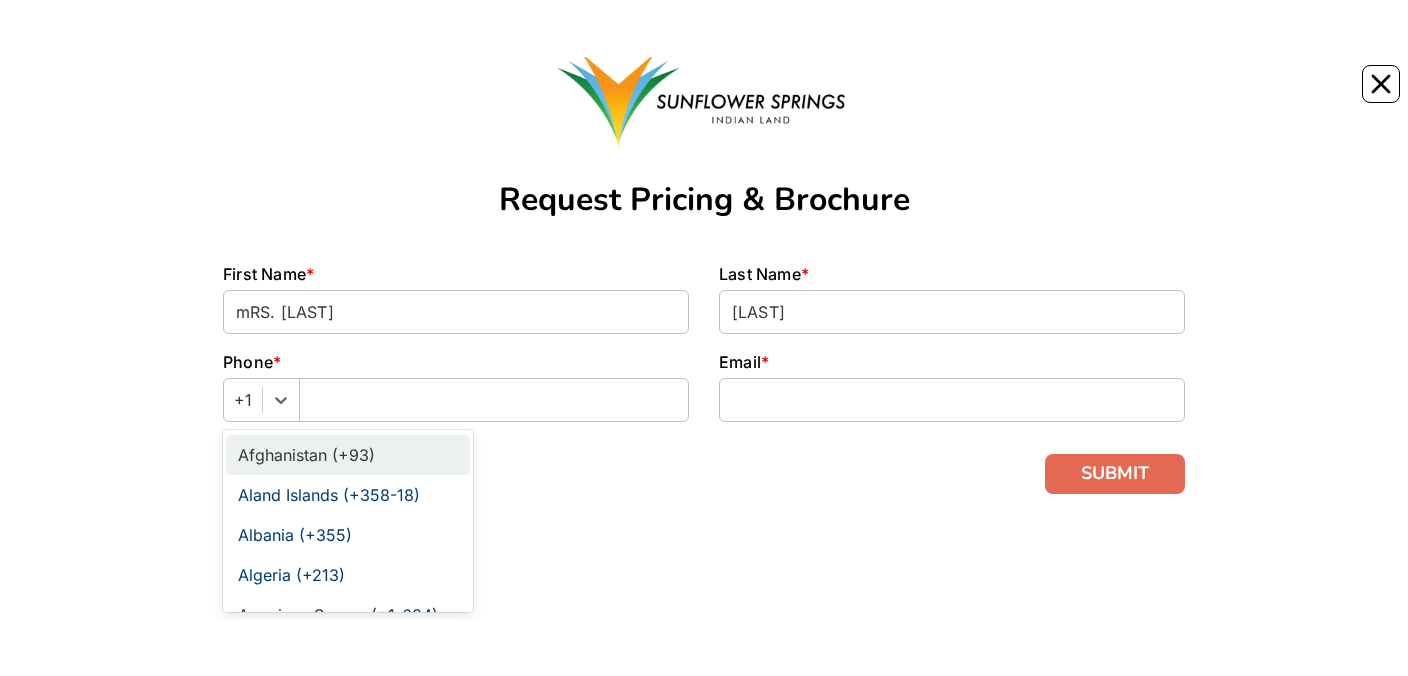 scroll, scrollTop: 96, scrollLeft: 0, axis: vertical 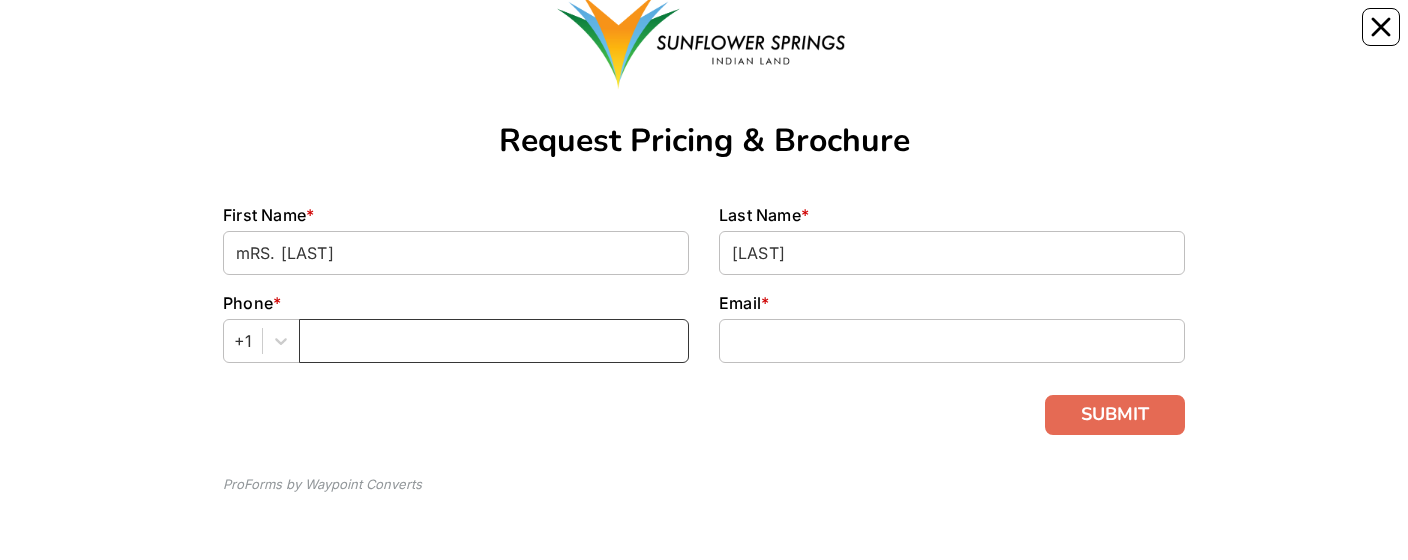 click at bounding box center (494, 341) 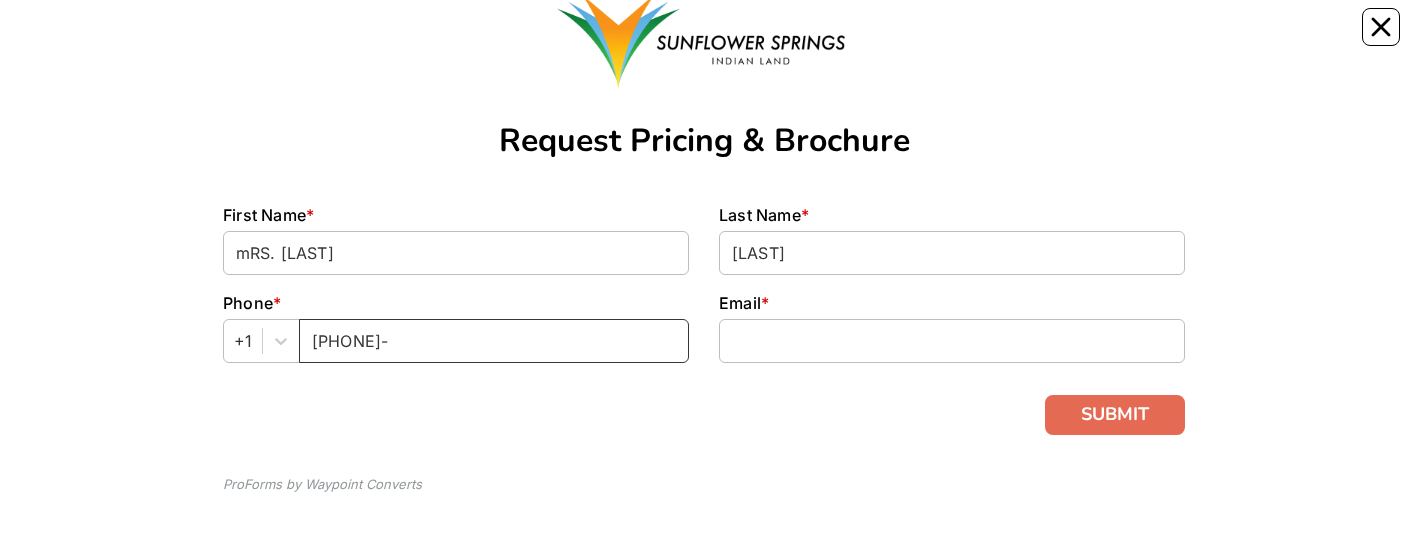 type on "[PHONE]-" 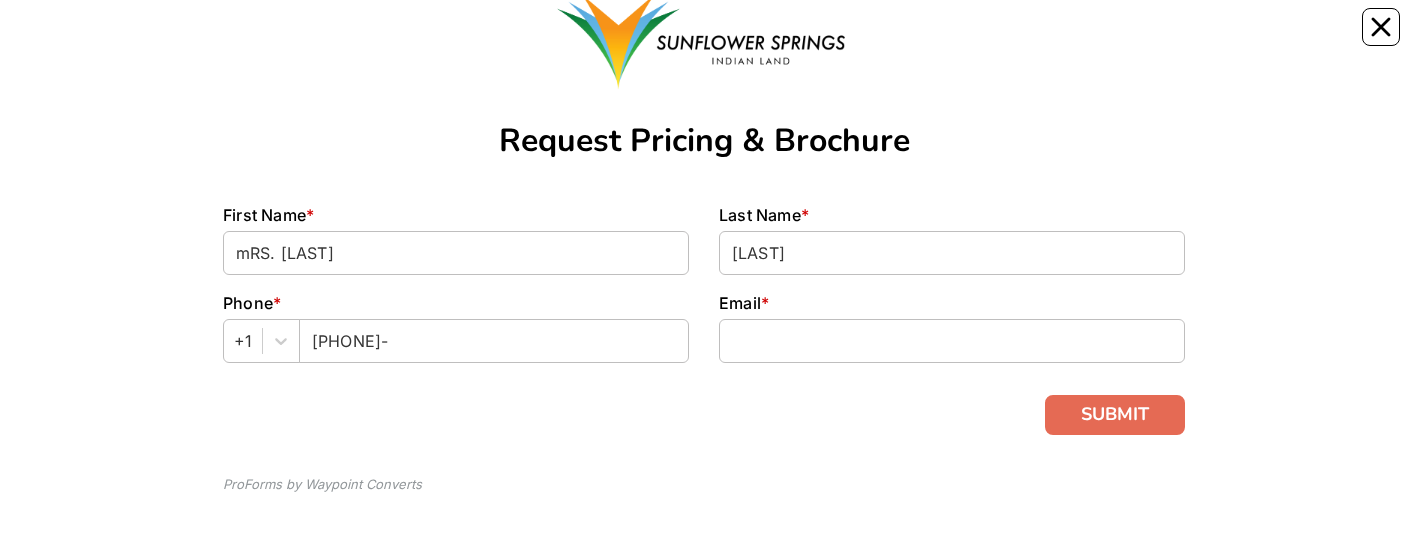 click on "Email *" at bounding box center (952, 303) 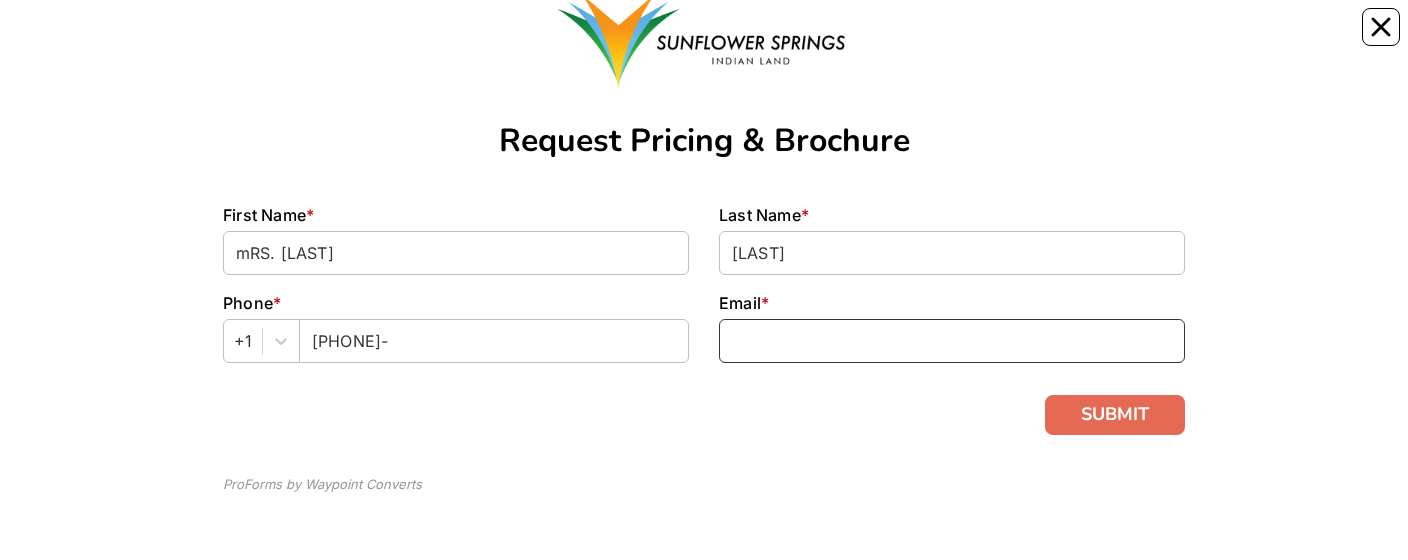 click at bounding box center (952, 341) 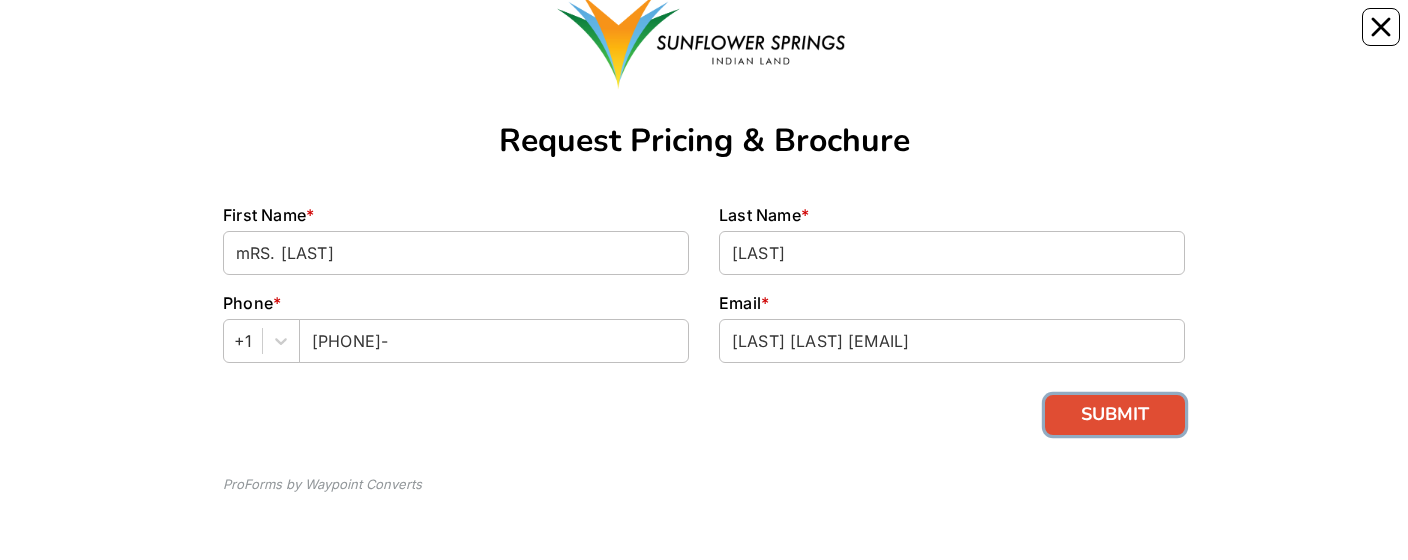 click on "SUBMIT" at bounding box center [1115, 415] 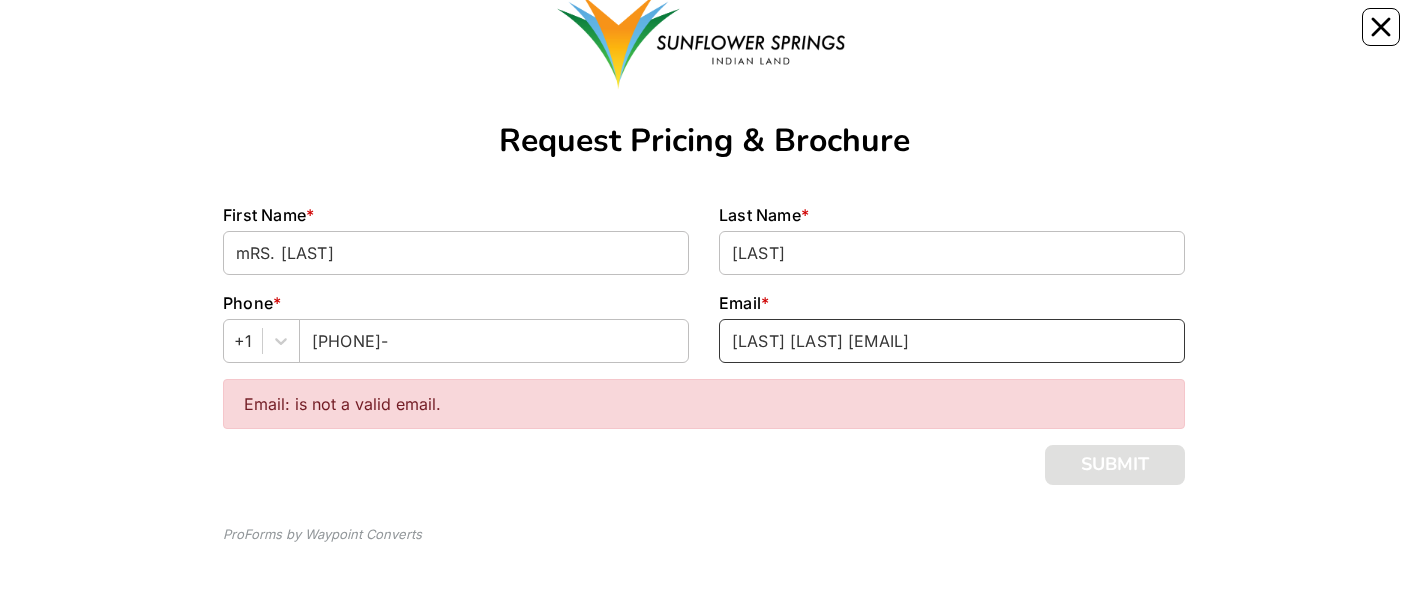 click on "[LAST] [LAST] [EMAIL]" at bounding box center (952, 341) 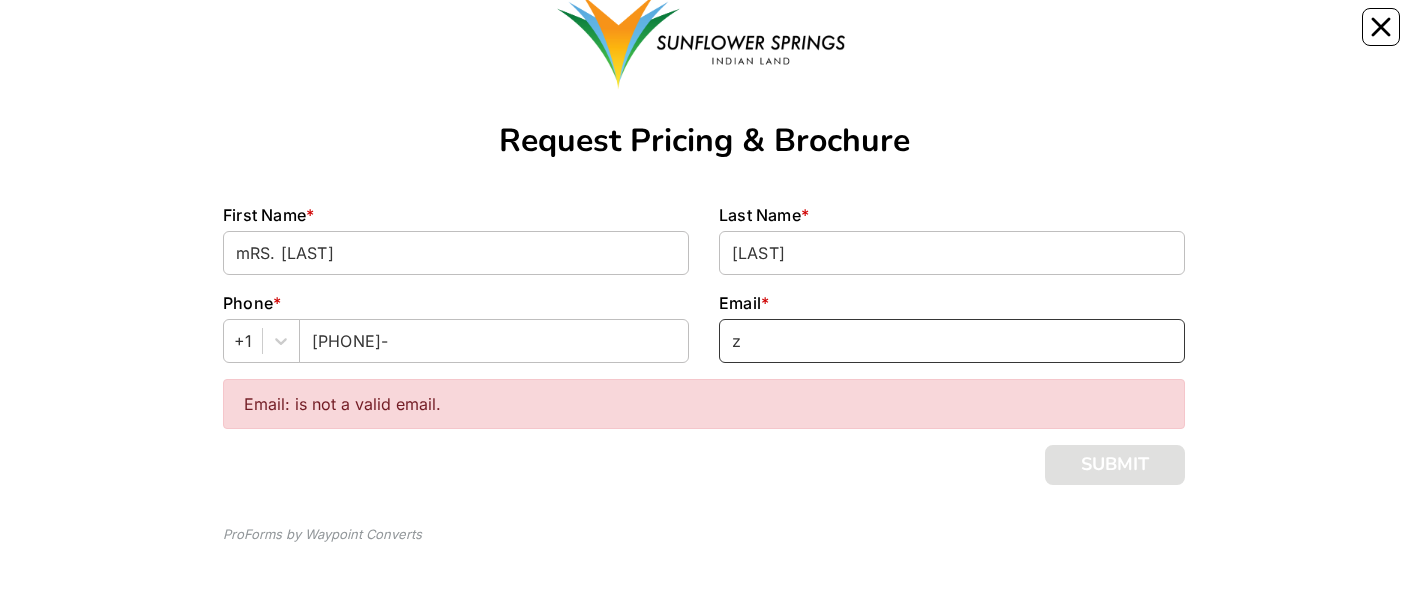 type on "z" 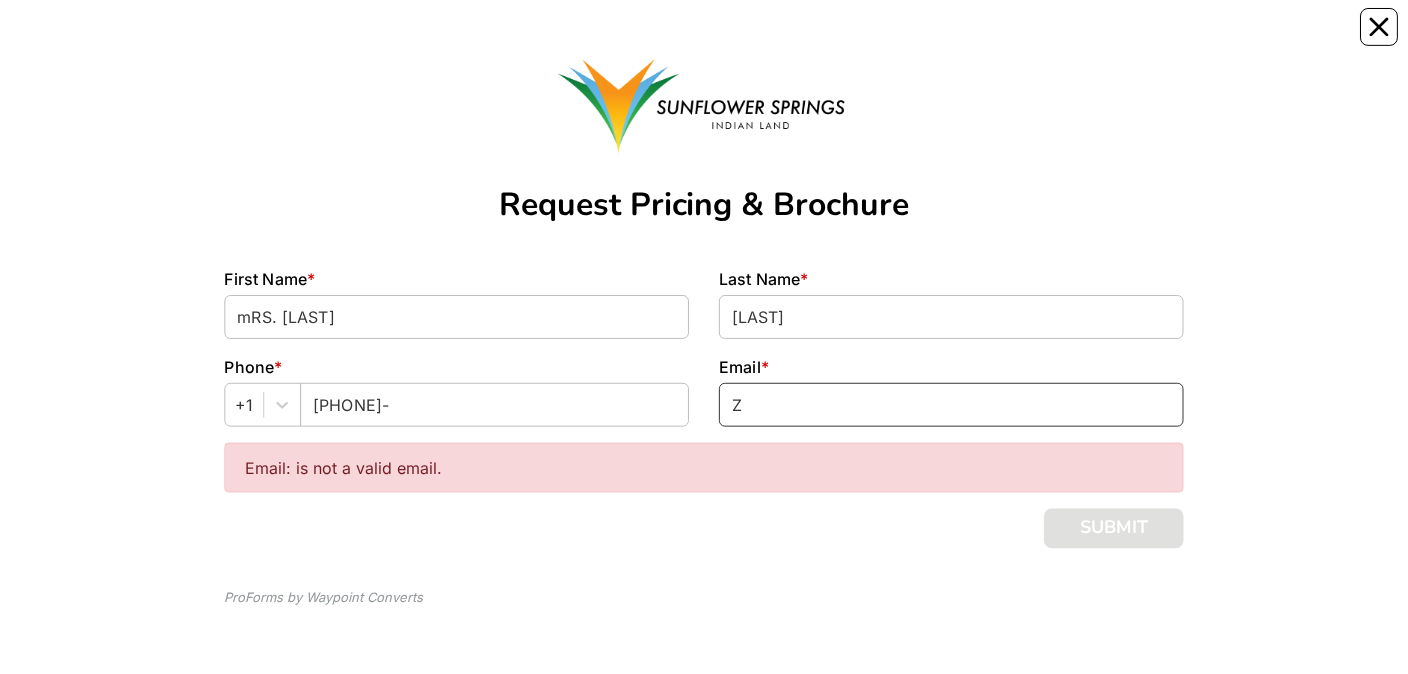 scroll, scrollTop: 32, scrollLeft: 0, axis: vertical 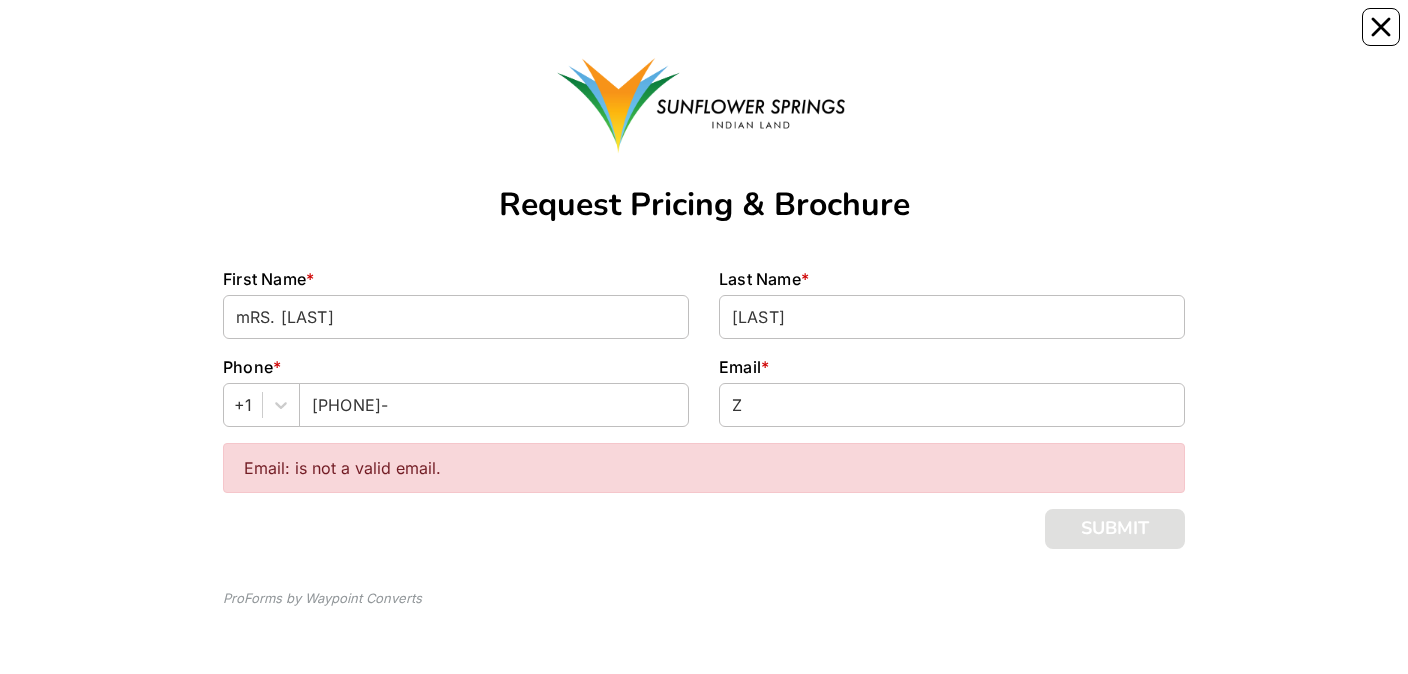 click on "Email: is not a valid email." at bounding box center (704, 468) 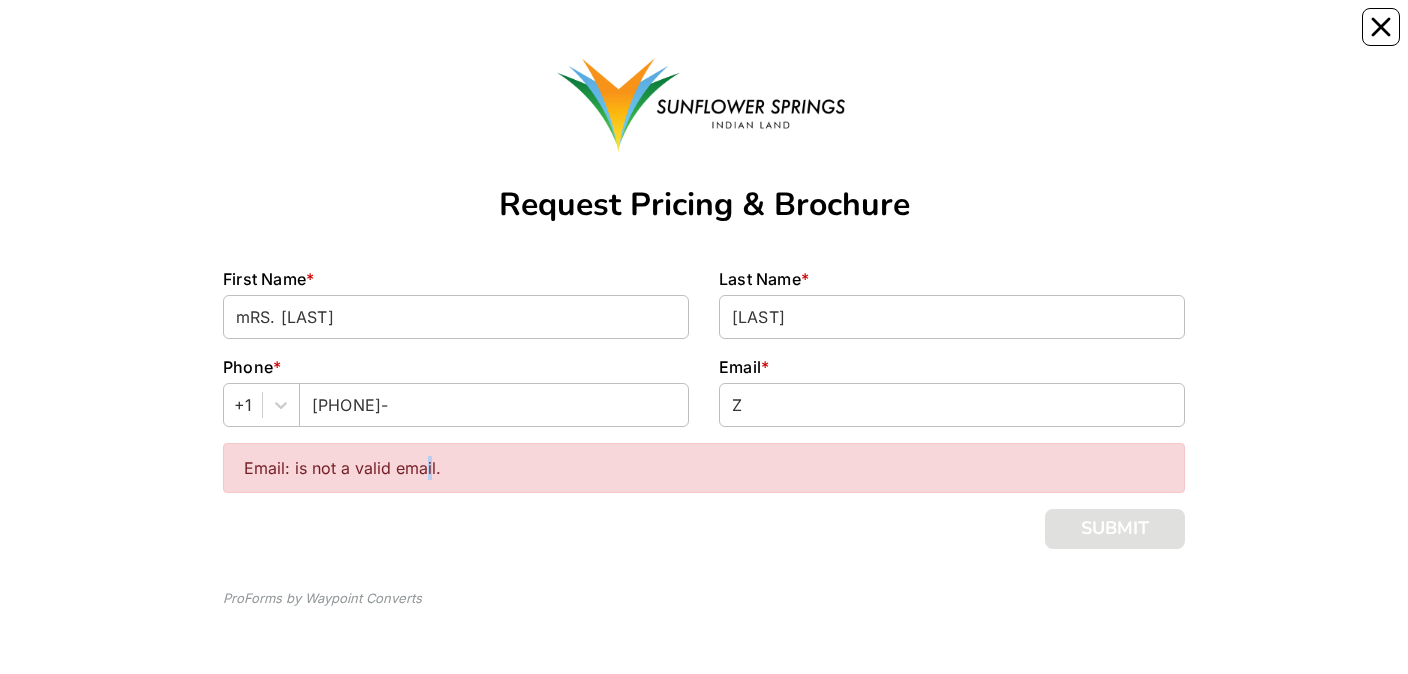 drag, startPoint x: 433, startPoint y: 473, endPoint x: 410, endPoint y: 472, distance: 23.021729 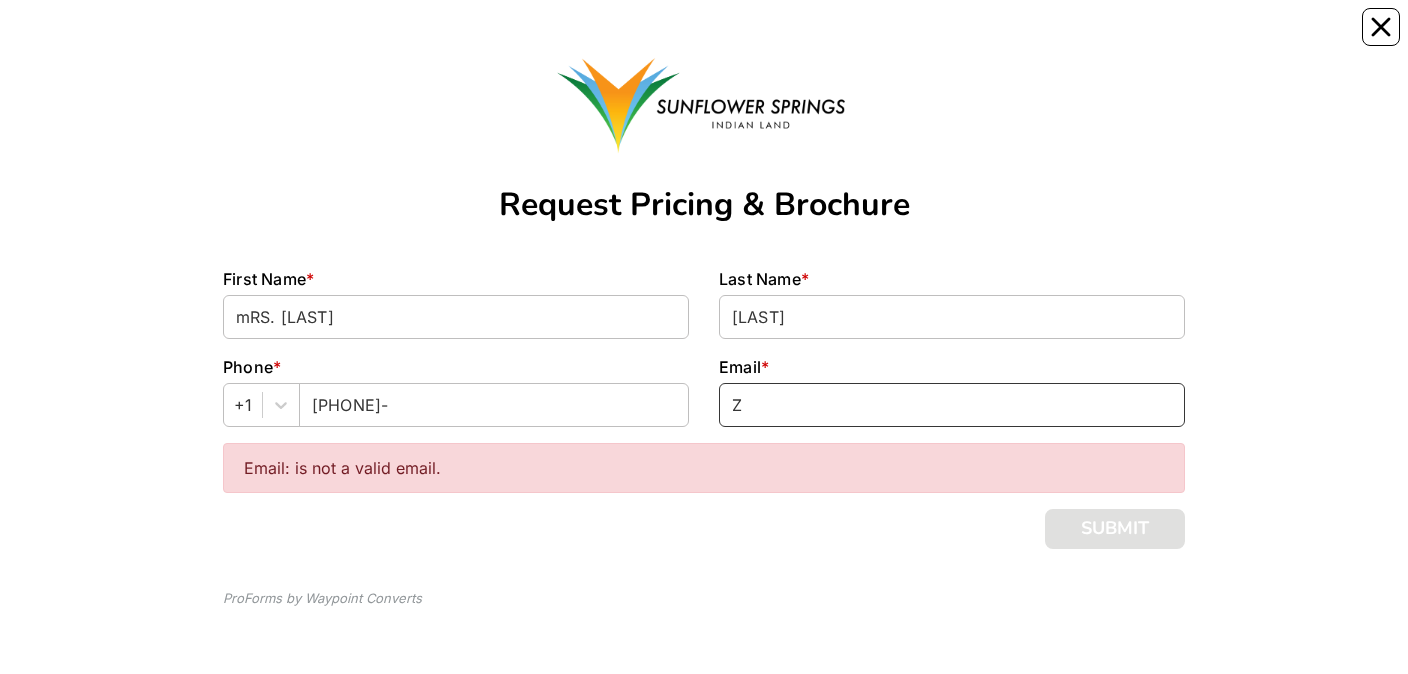 click on "Z" at bounding box center [952, 405] 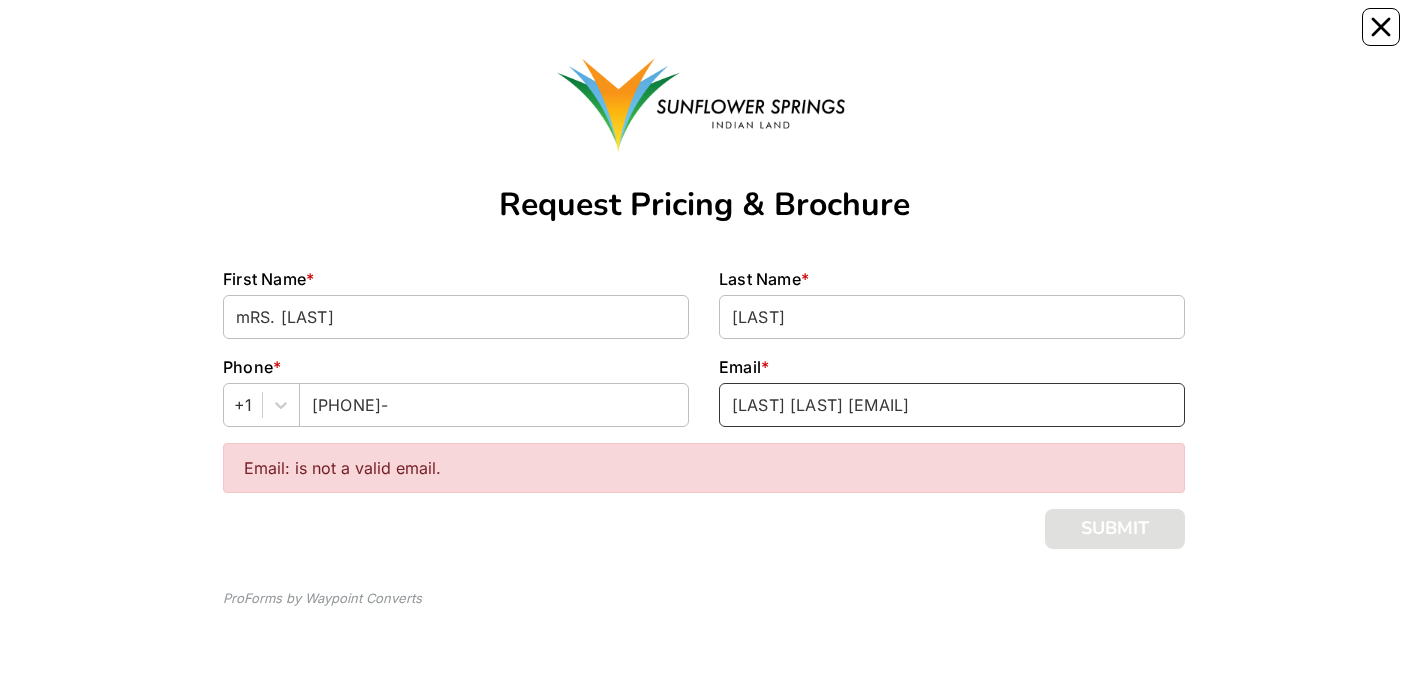 type on "[LAST] [LAST] [EMAIL]                                                                   Z" 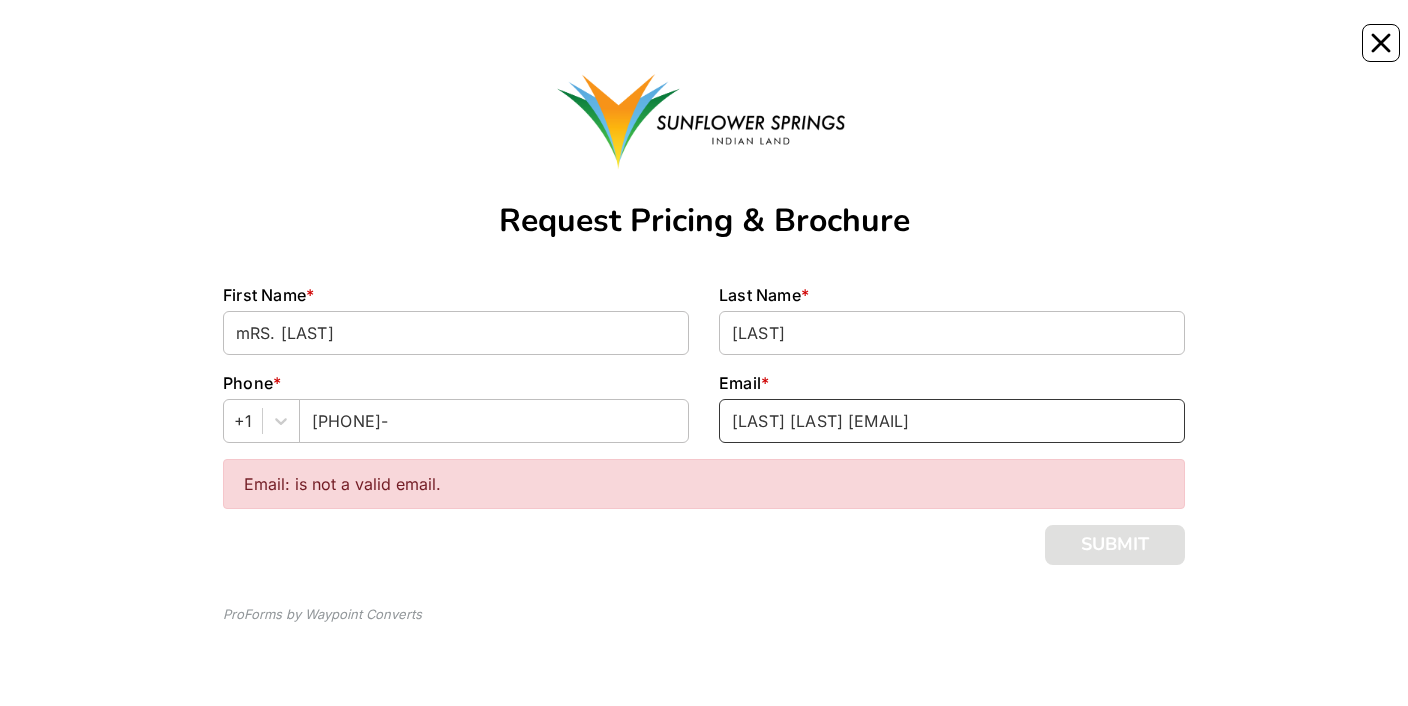scroll, scrollTop: 0, scrollLeft: 0, axis: both 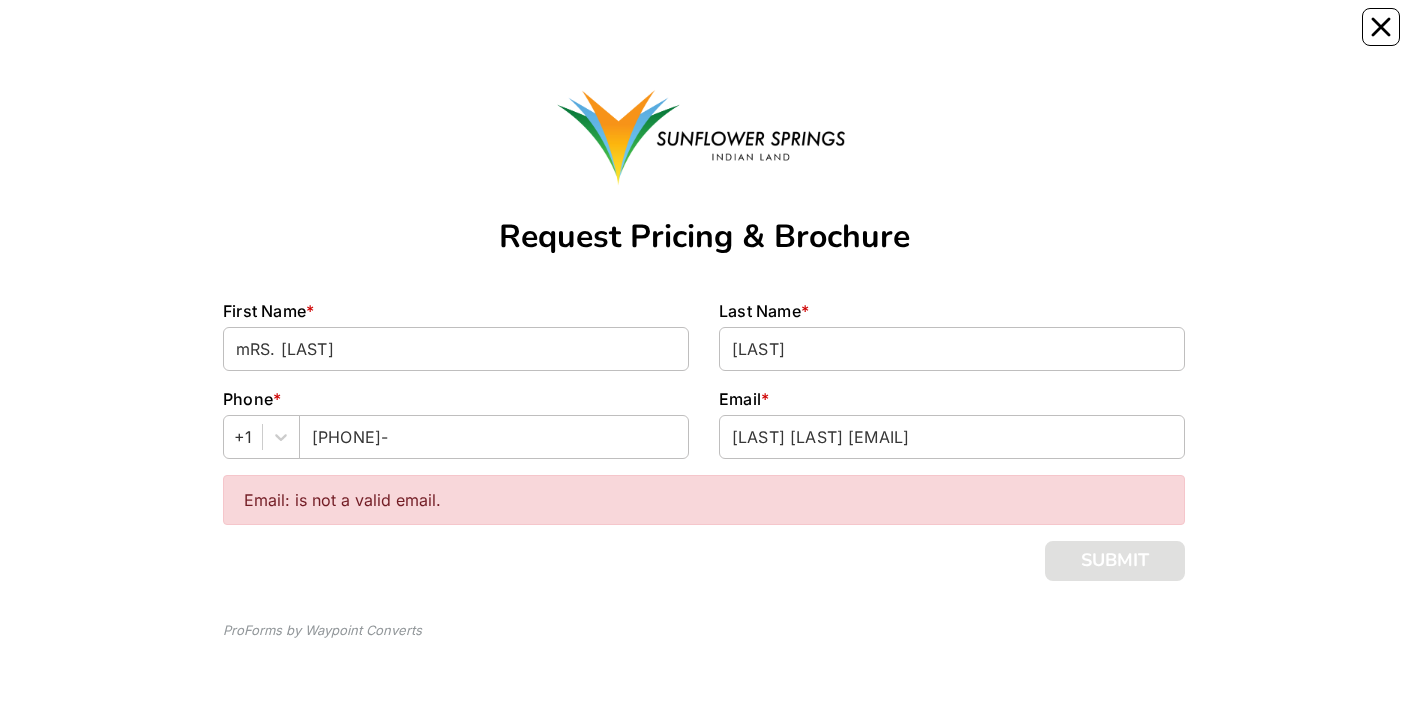 drag, startPoint x: 710, startPoint y: 426, endPoint x: 691, endPoint y: 420, distance: 19.924858 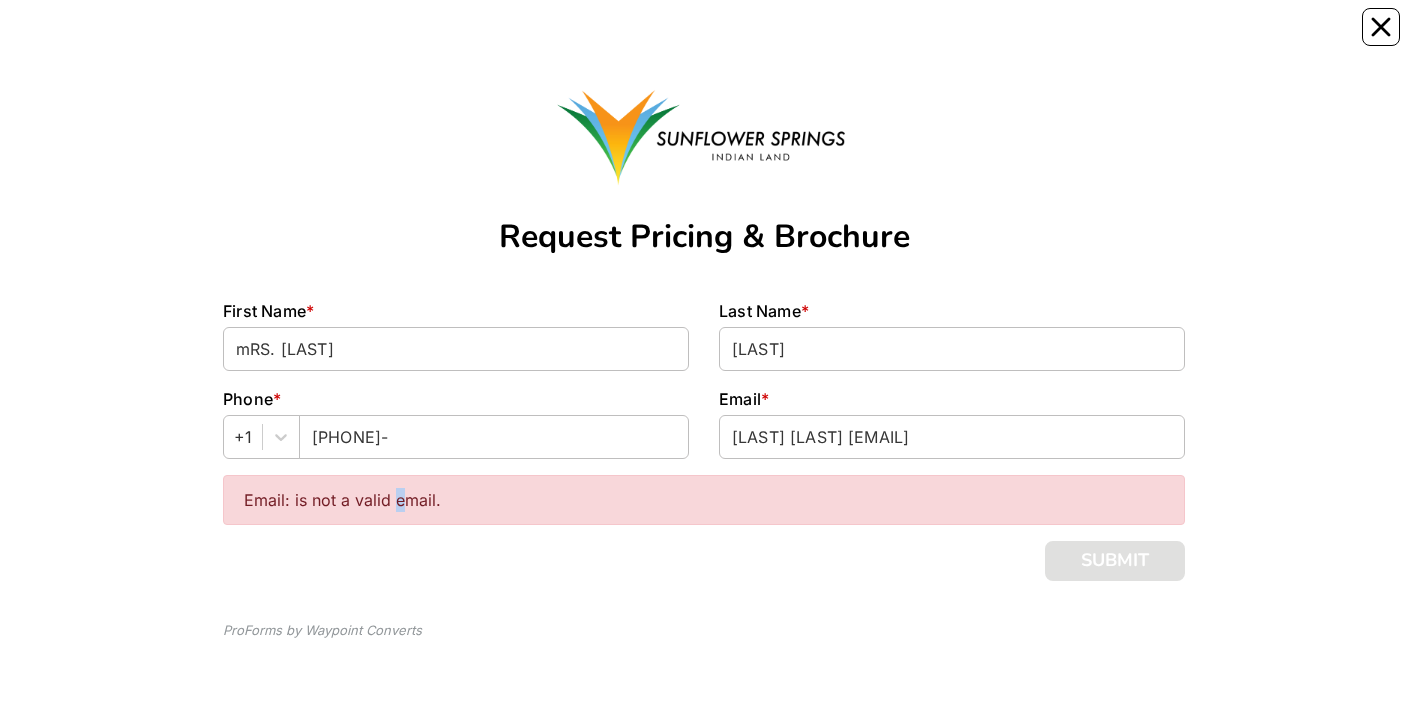 drag, startPoint x: 403, startPoint y: 513, endPoint x: 394, endPoint y: 518, distance: 10.29563 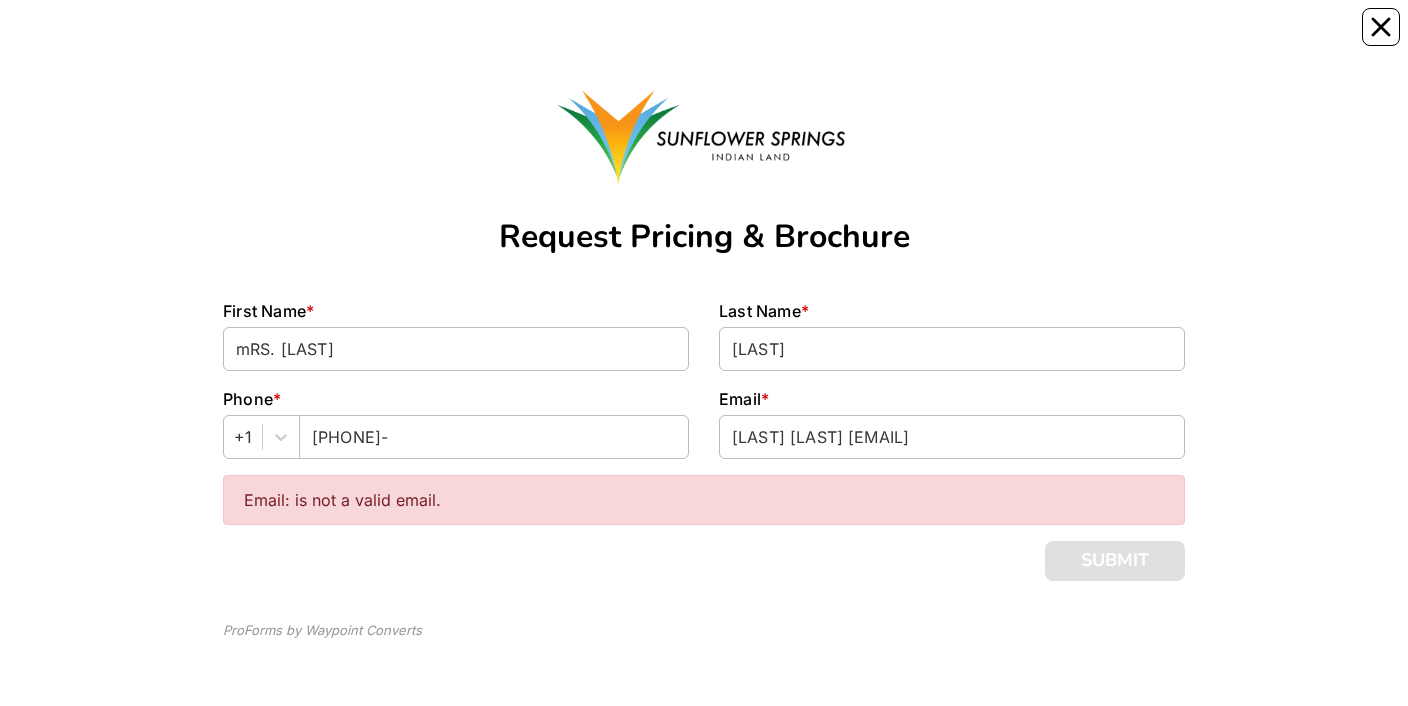 click on "Email: is not a valid email." at bounding box center (704, 500) 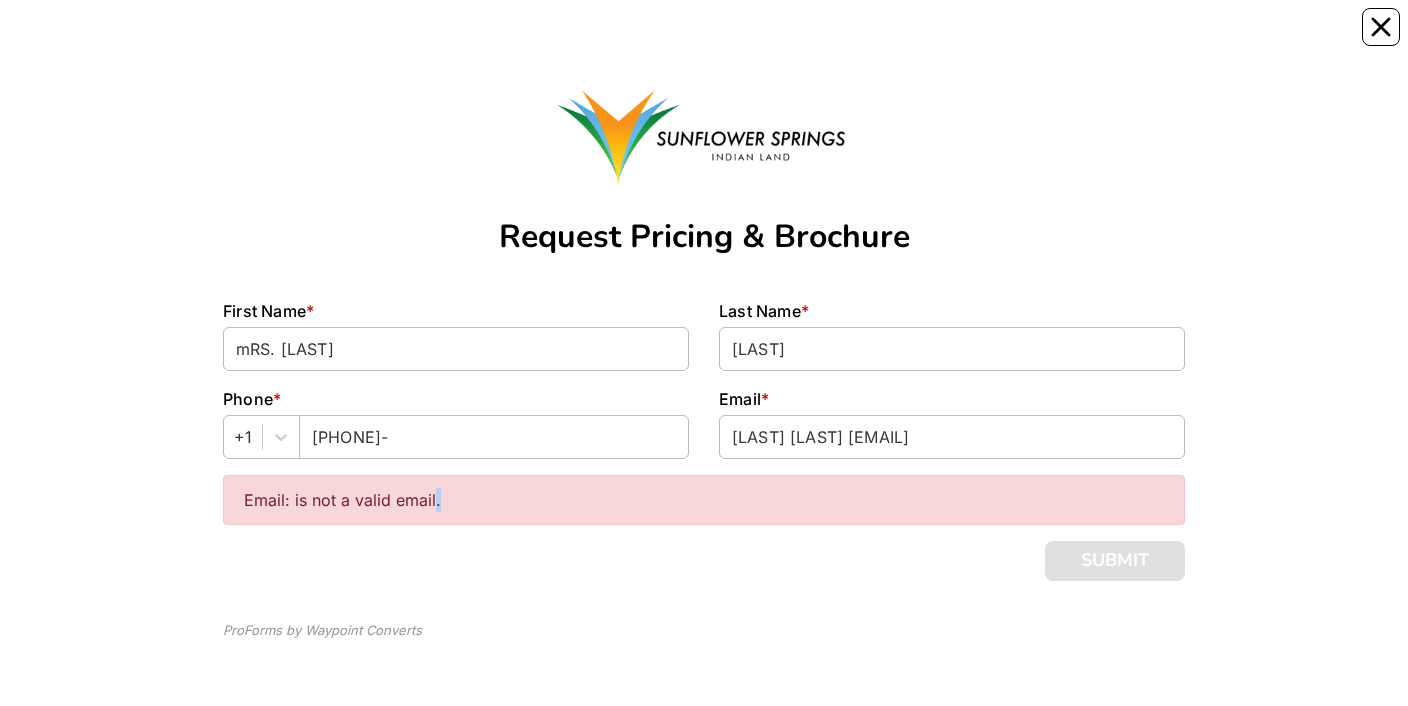 click on "Email: is not a valid email." at bounding box center (704, 500) 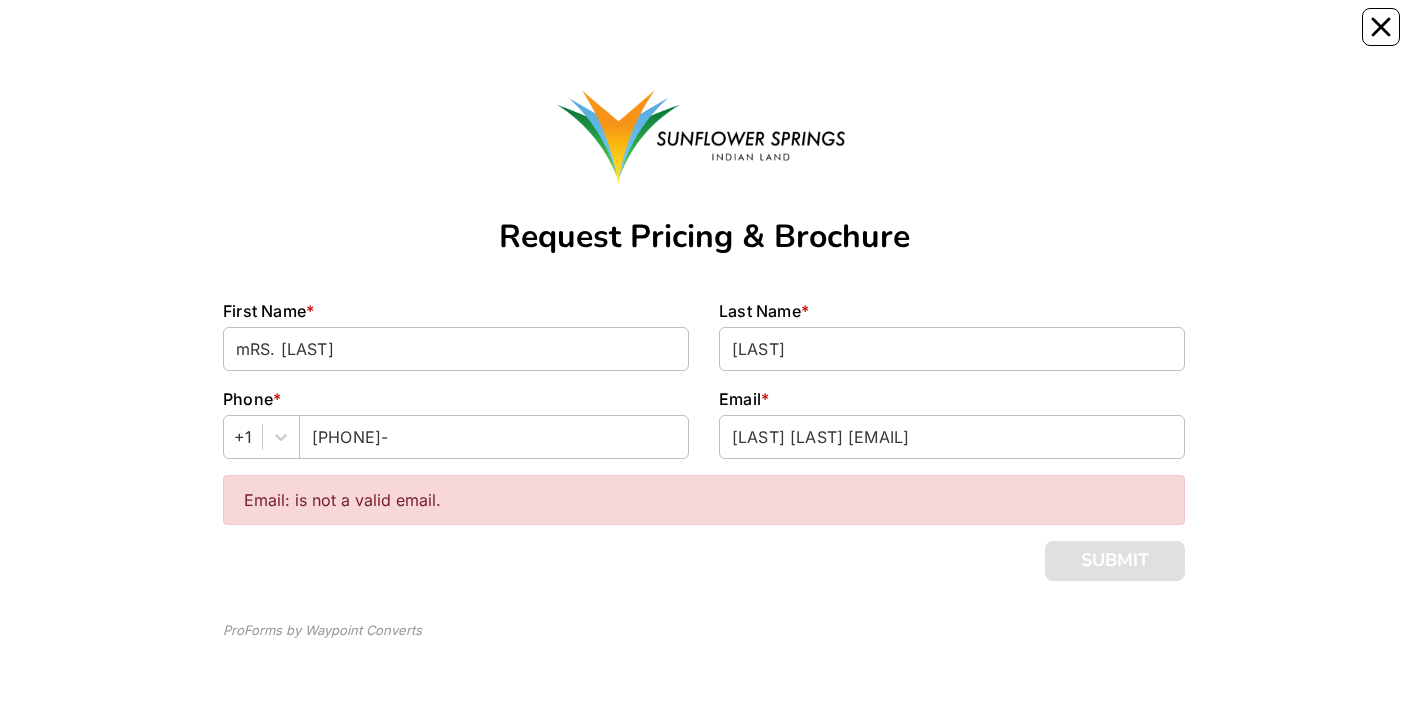click on "Email: is not a valid email." at bounding box center [704, 500] 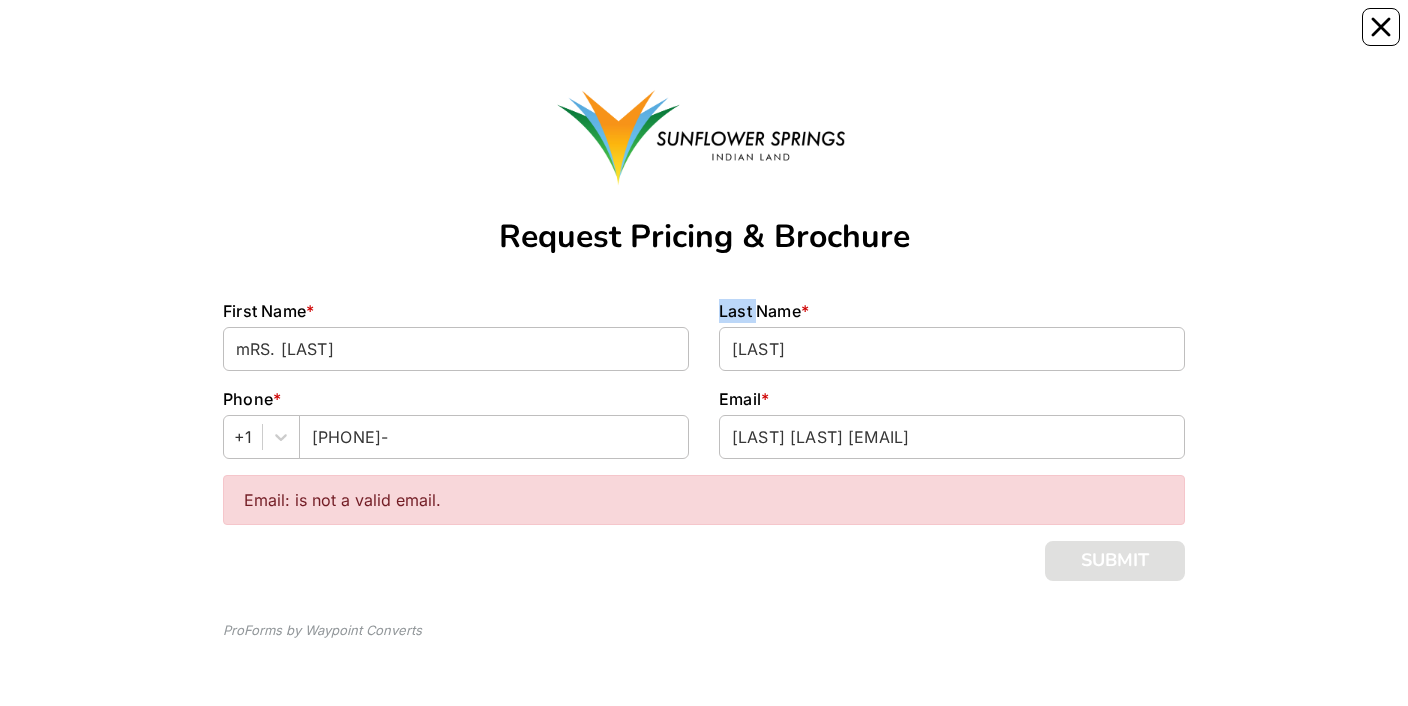 click on "Last Name * [LAST]" at bounding box center [952, 335] 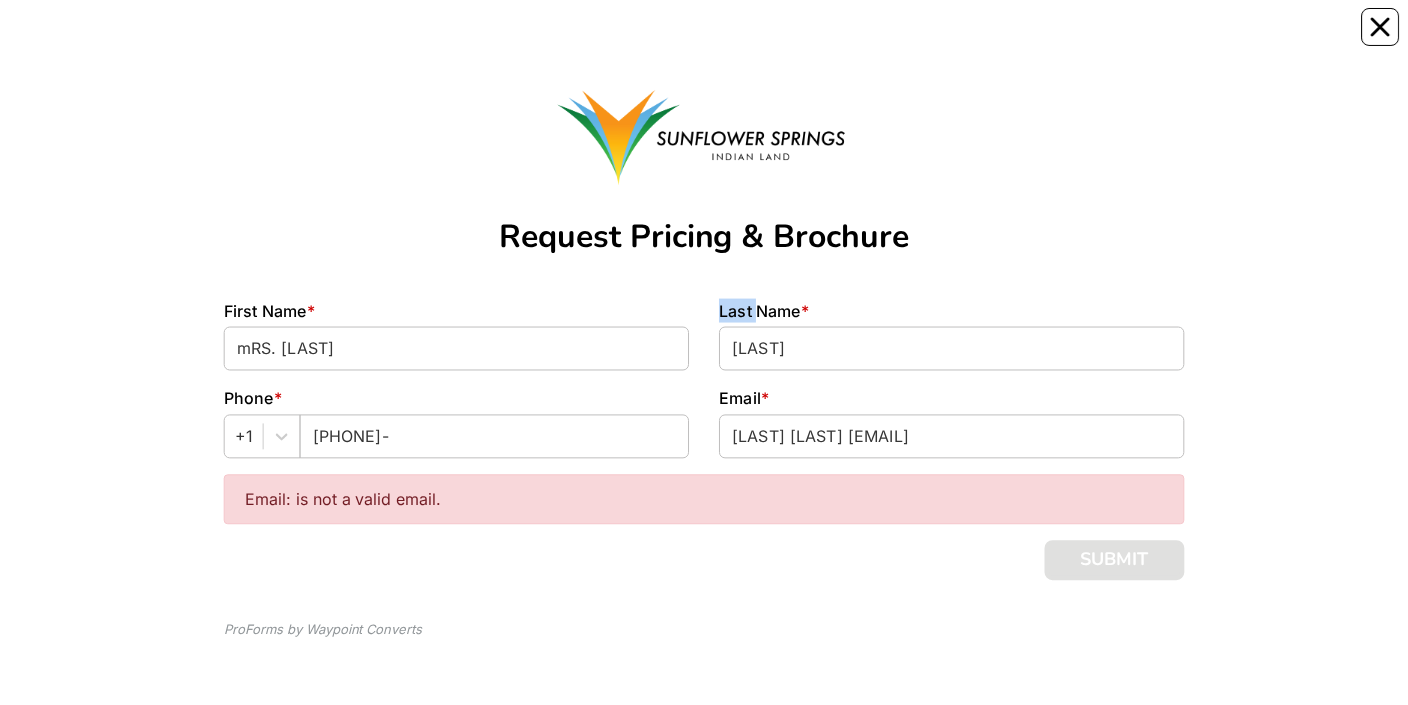 scroll, scrollTop: 1, scrollLeft: 0, axis: vertical 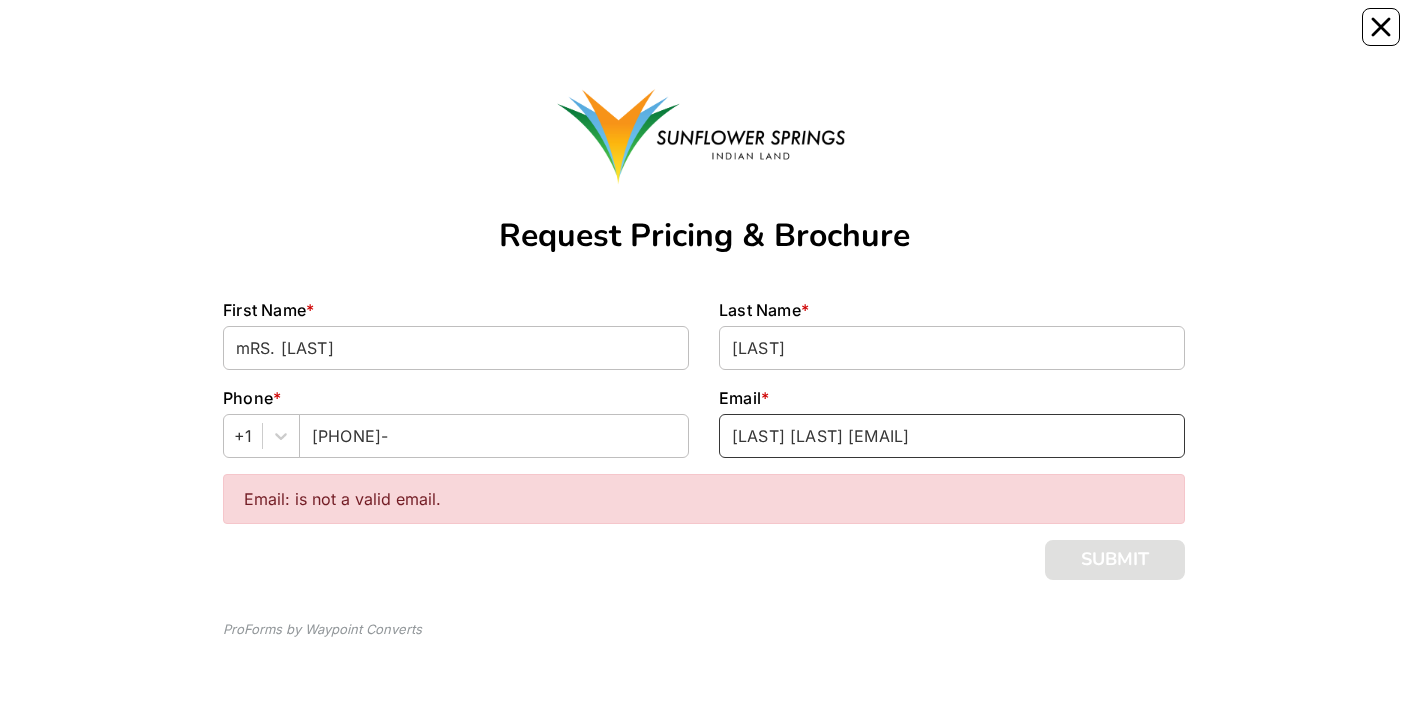 drag, startPoint x: 935, startPoint y: 438, endPoint x: 701, endPoint y: 540, distance: 255.26457 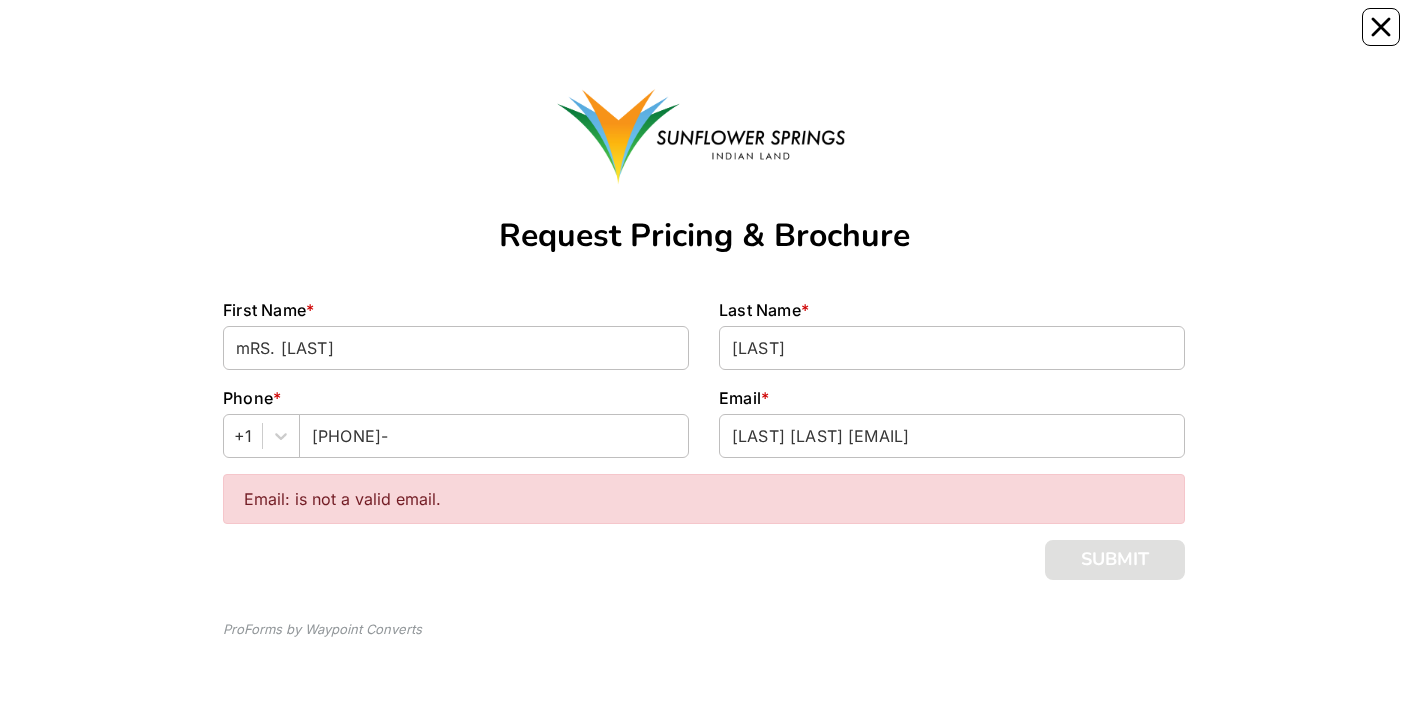 click on "Email: is not a valid email." at bounding box center (704, 499) 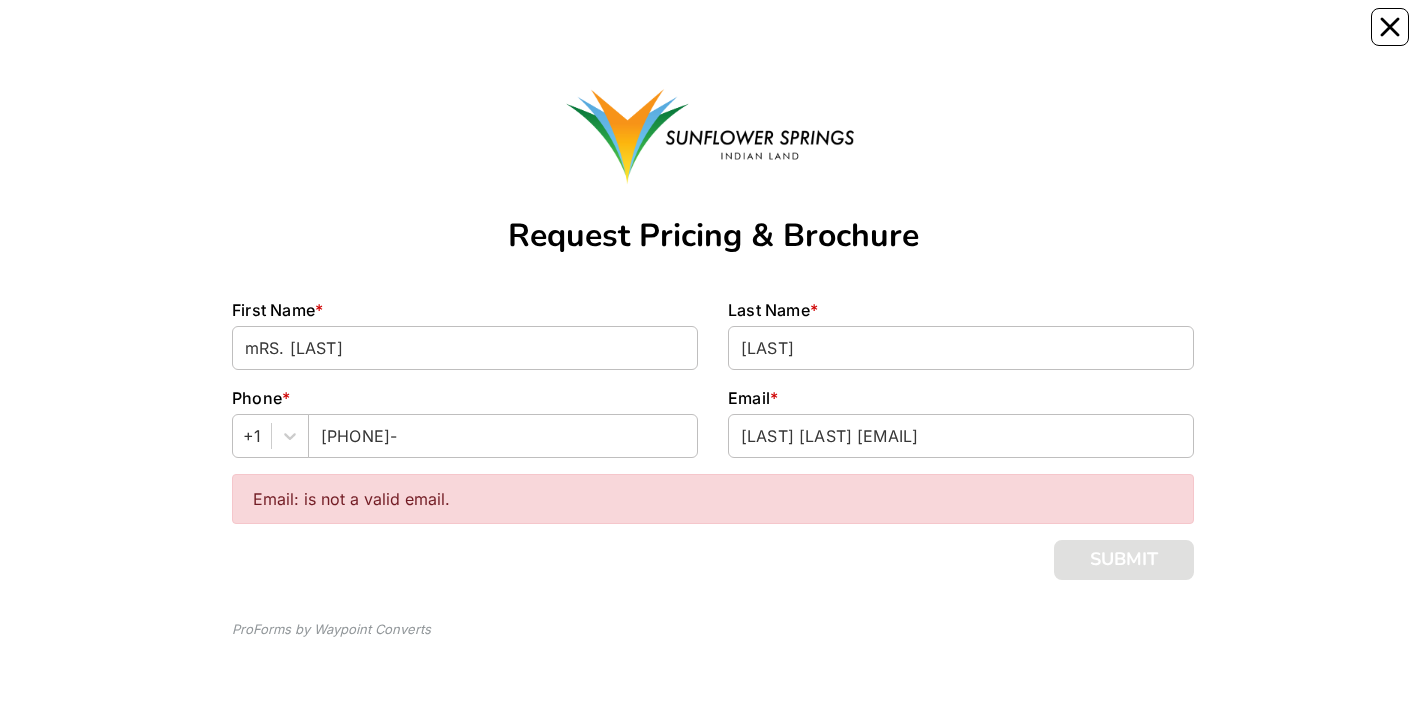 scroll, scrollTop: 0, scrollLeft: 0, axis: both 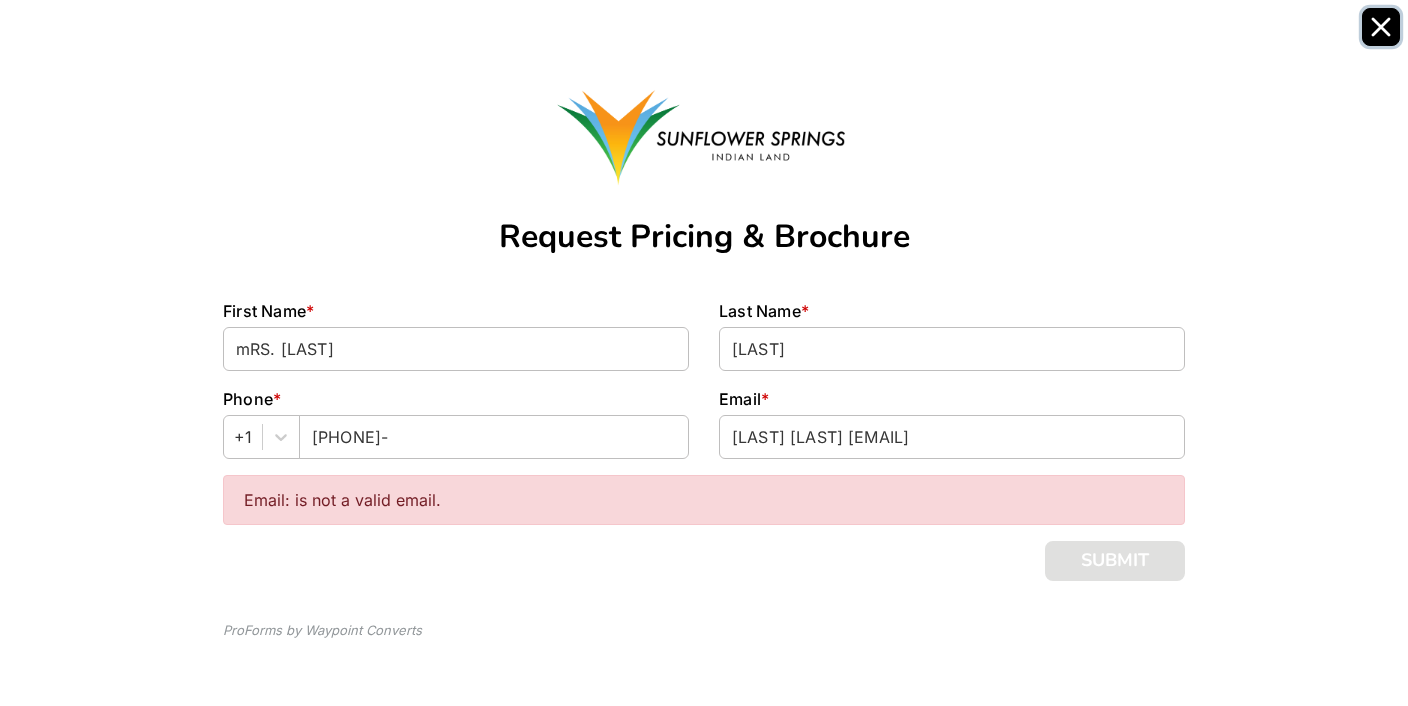 click 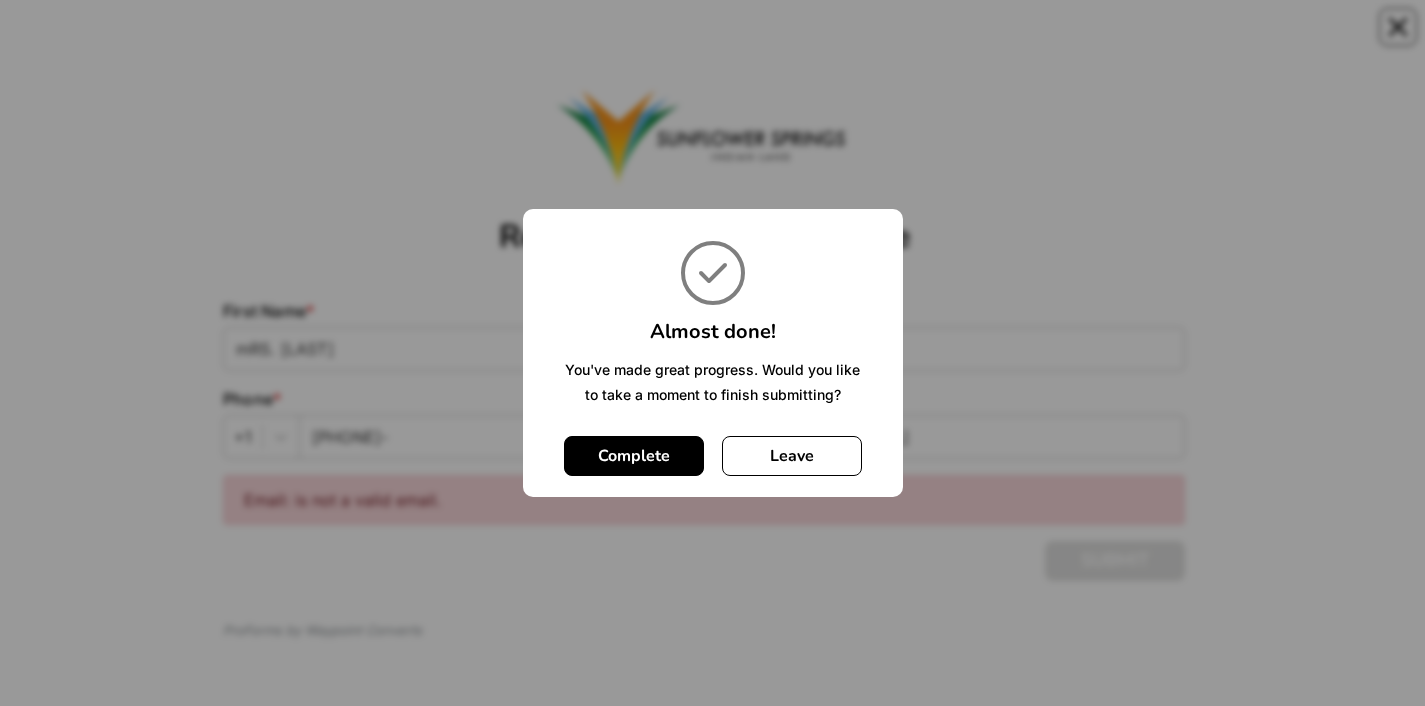 click on "× Almost done! You've made great progress. Would you like to take a moment to finish submitting? Complete No Leave" at bounding box center [712, 353] 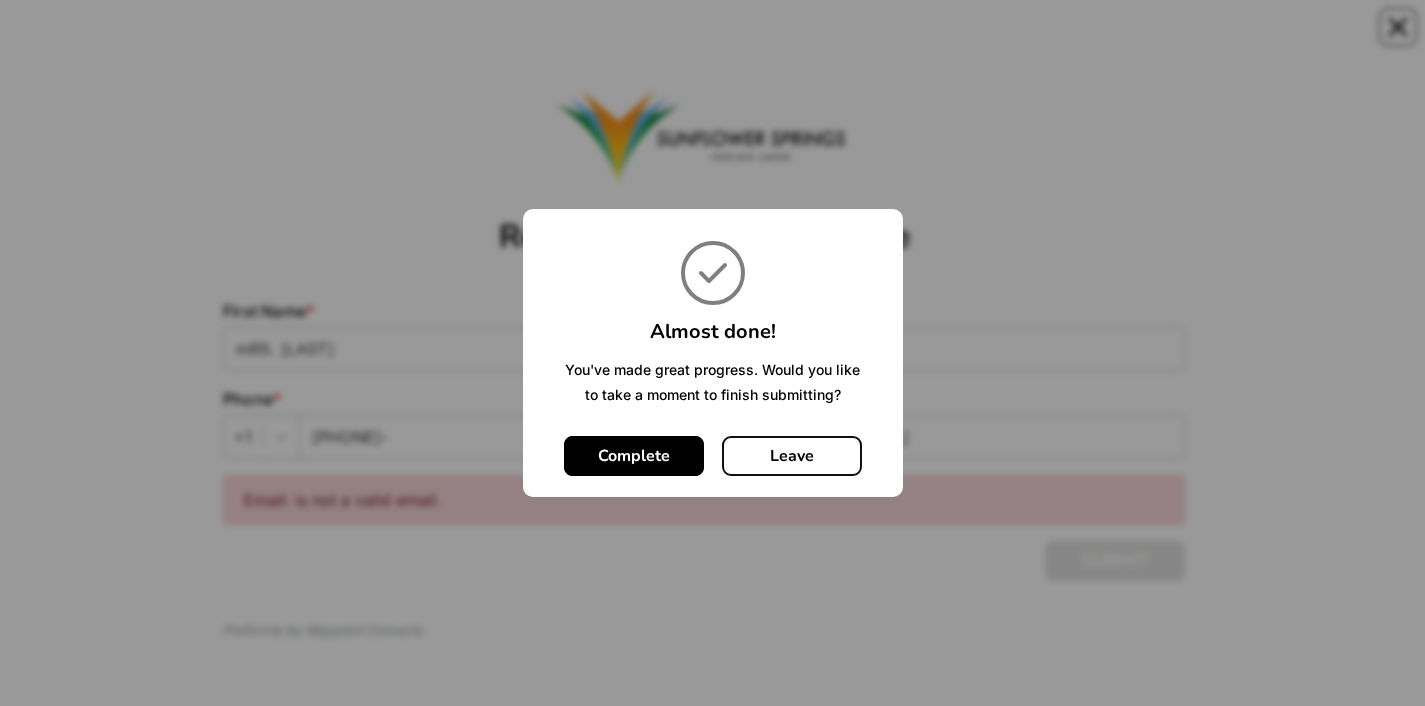 click on "Leave" at bounding box center [792, 456] 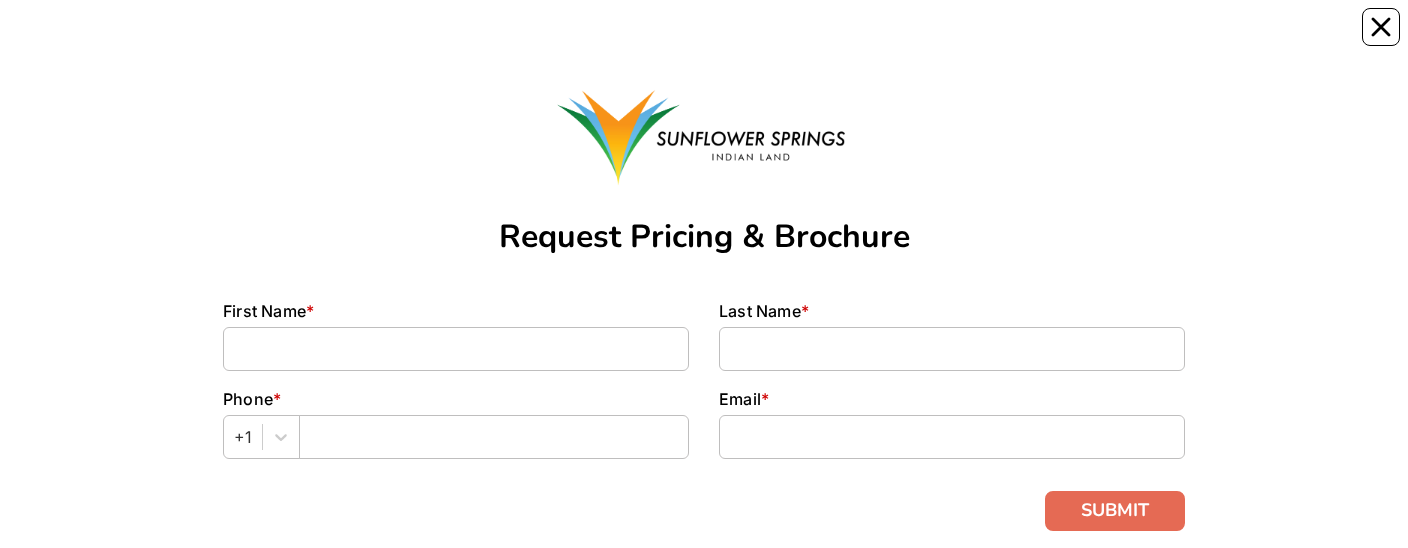 click on "Request Pricing & Brochure First Name * Last Name * Phone * +1 Email * SUBMIT
ProForms by Waypoint Converts" at bounding box center [704, 328] 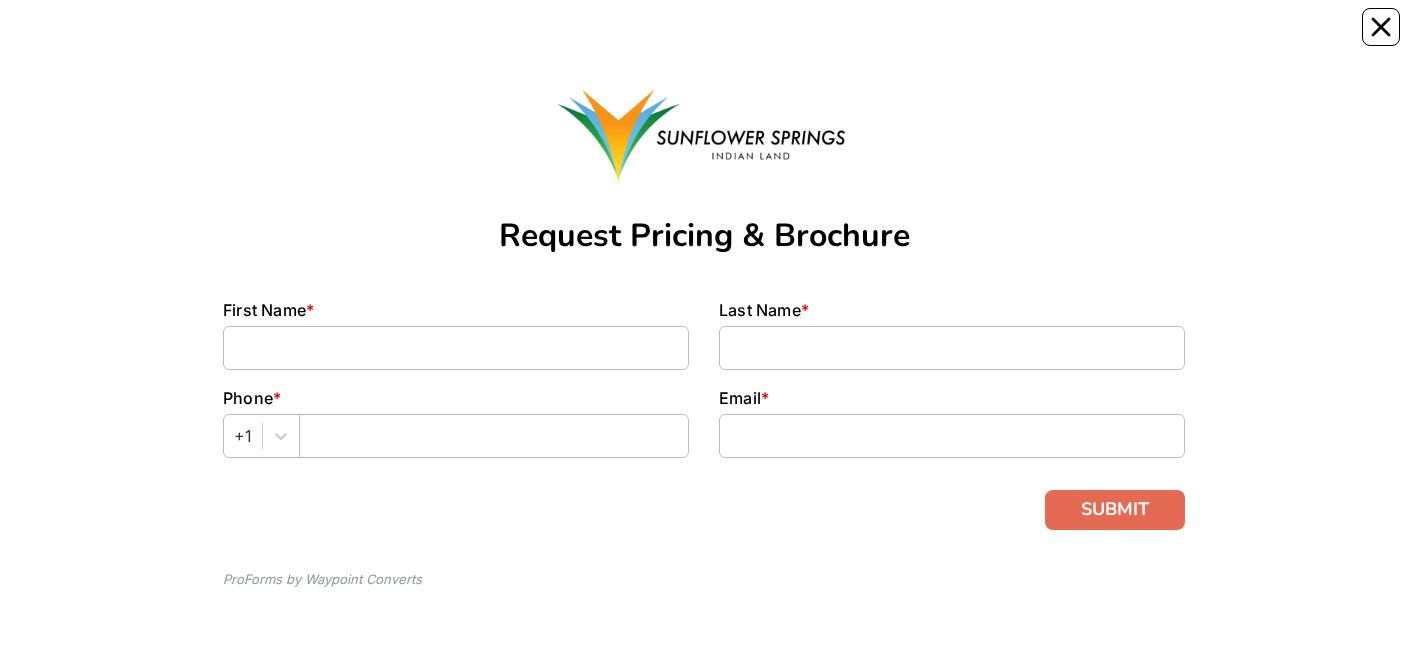 scroll, scrollTop: 0, scrollLeft: 0, axis: both 